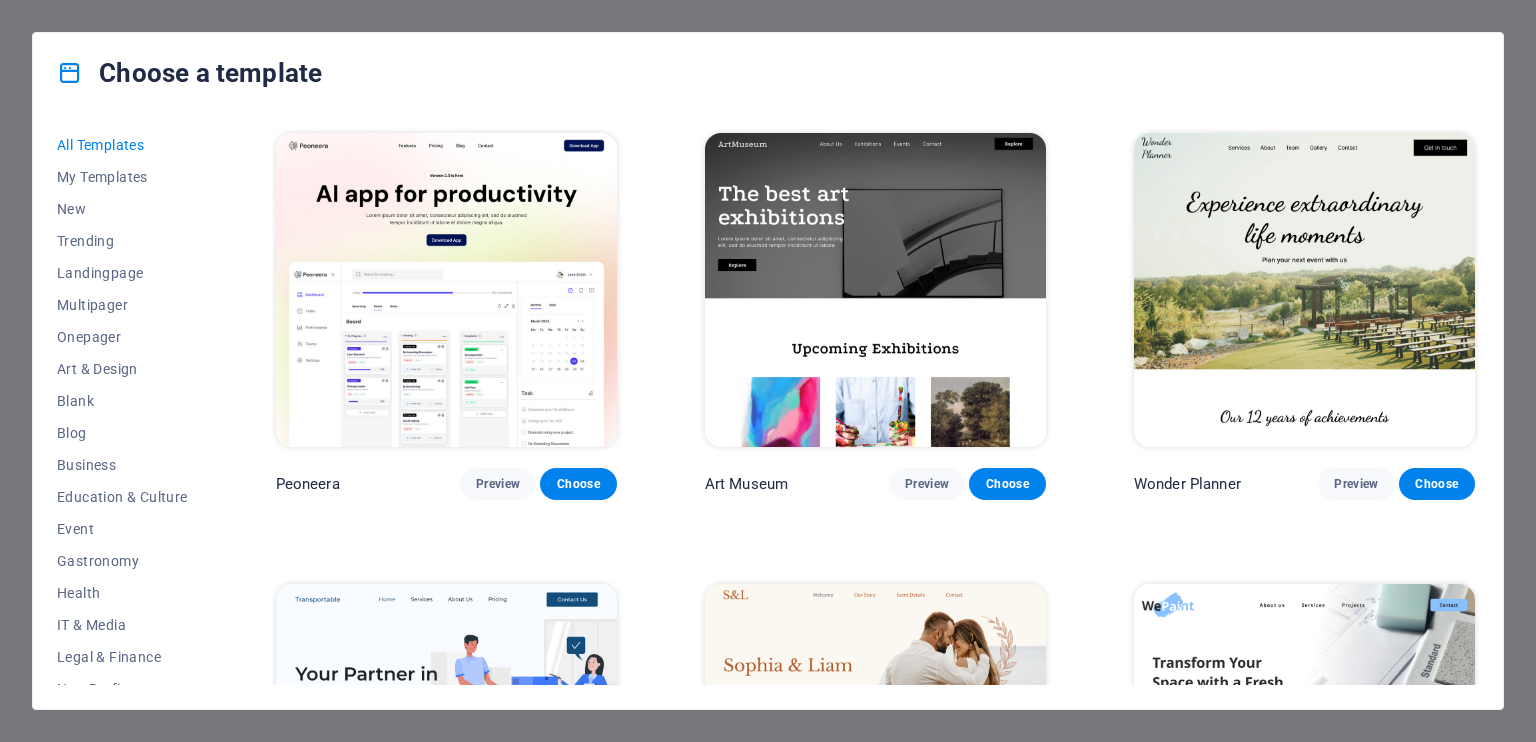 scroll, scrollTop: 0, scrollLeft: 0, axis: both 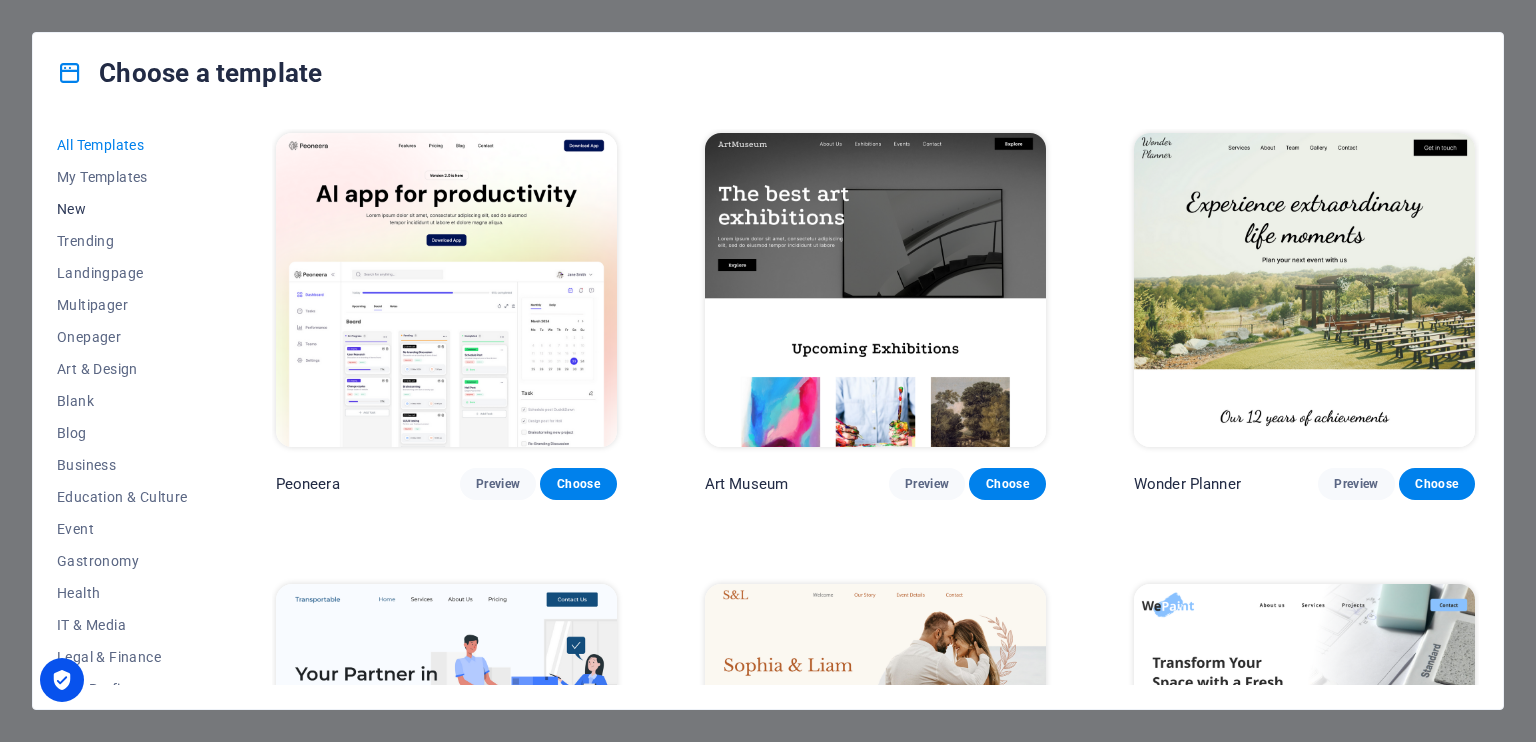click on "New" at bounding box center [122, 209] 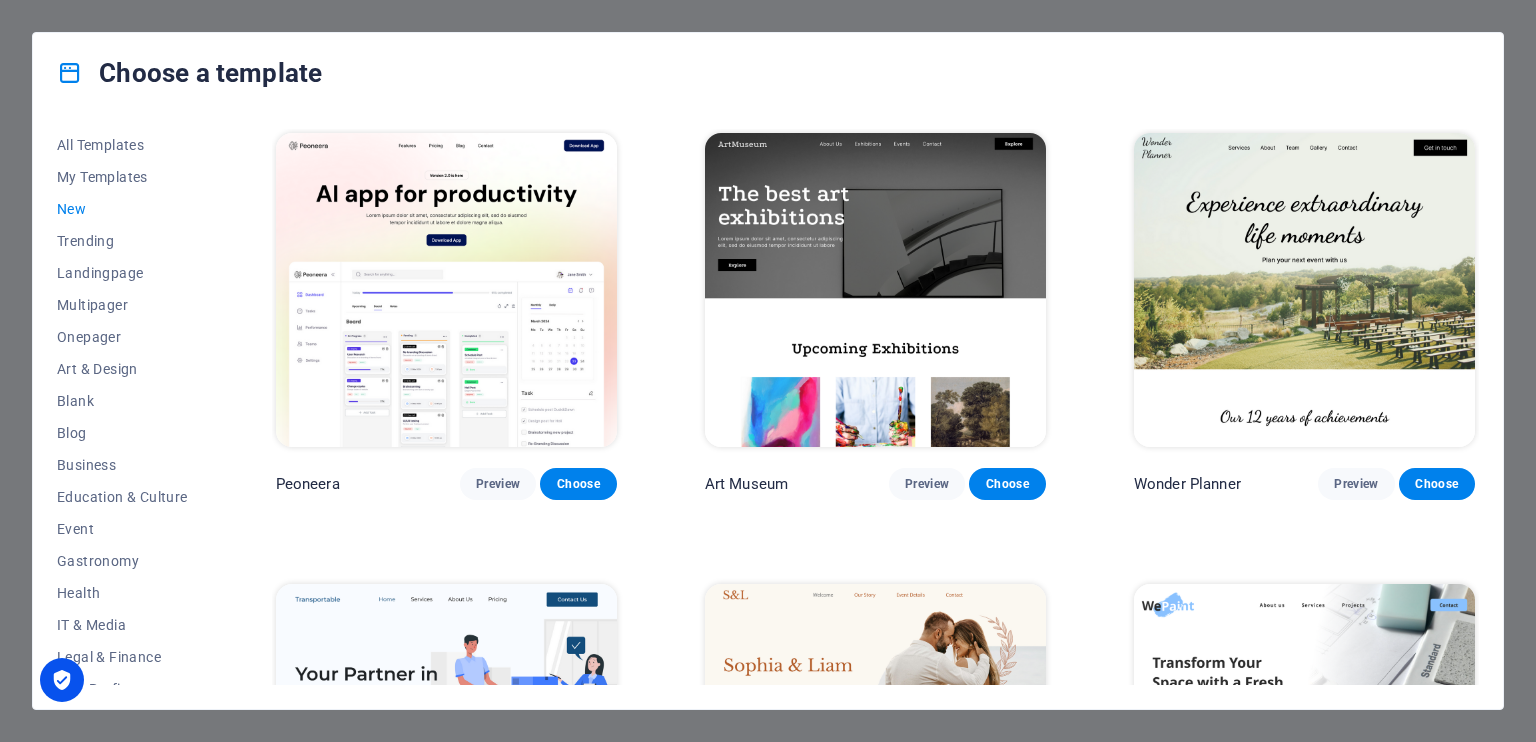 click at bounding box center (875, 290) 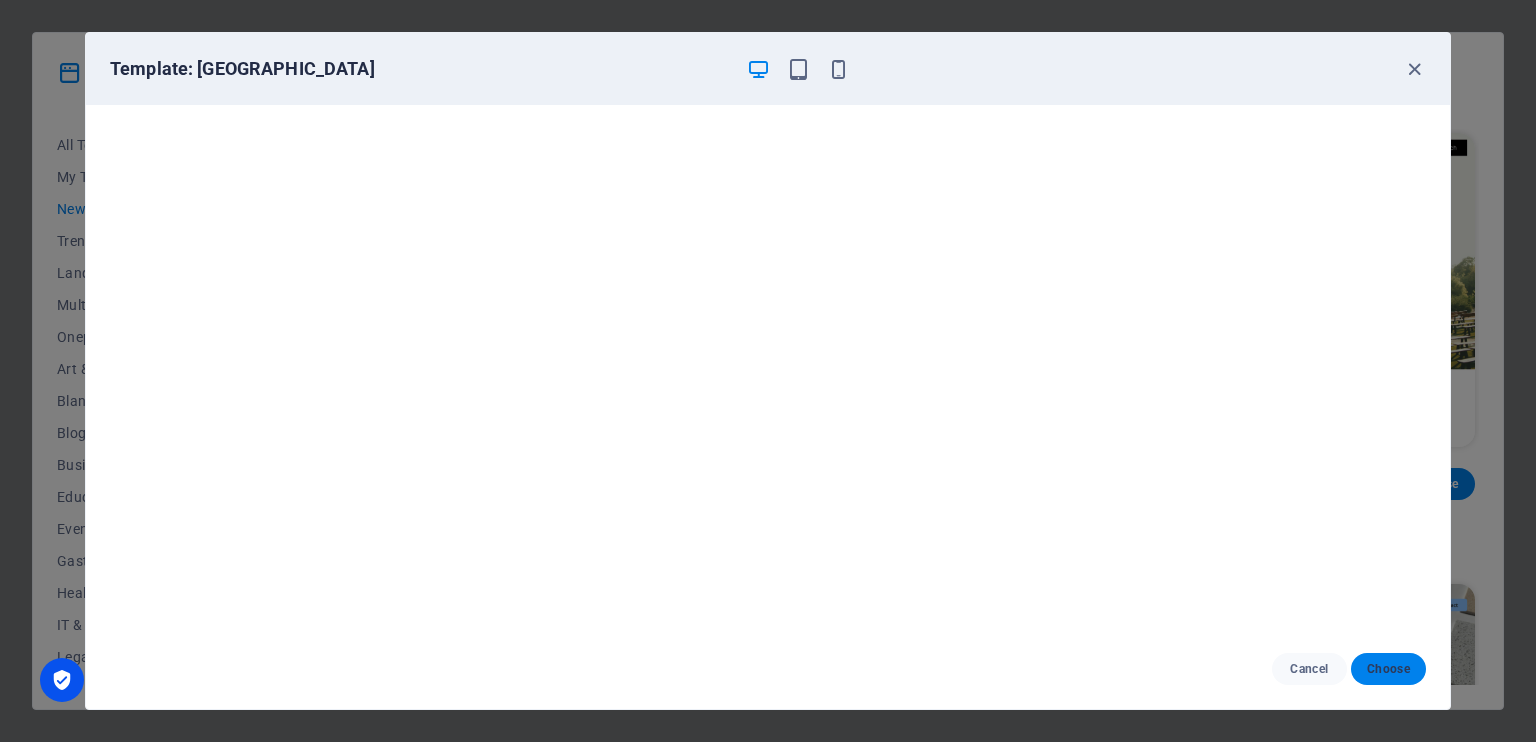 click on "Choose" at bounding box center [1388, 669] 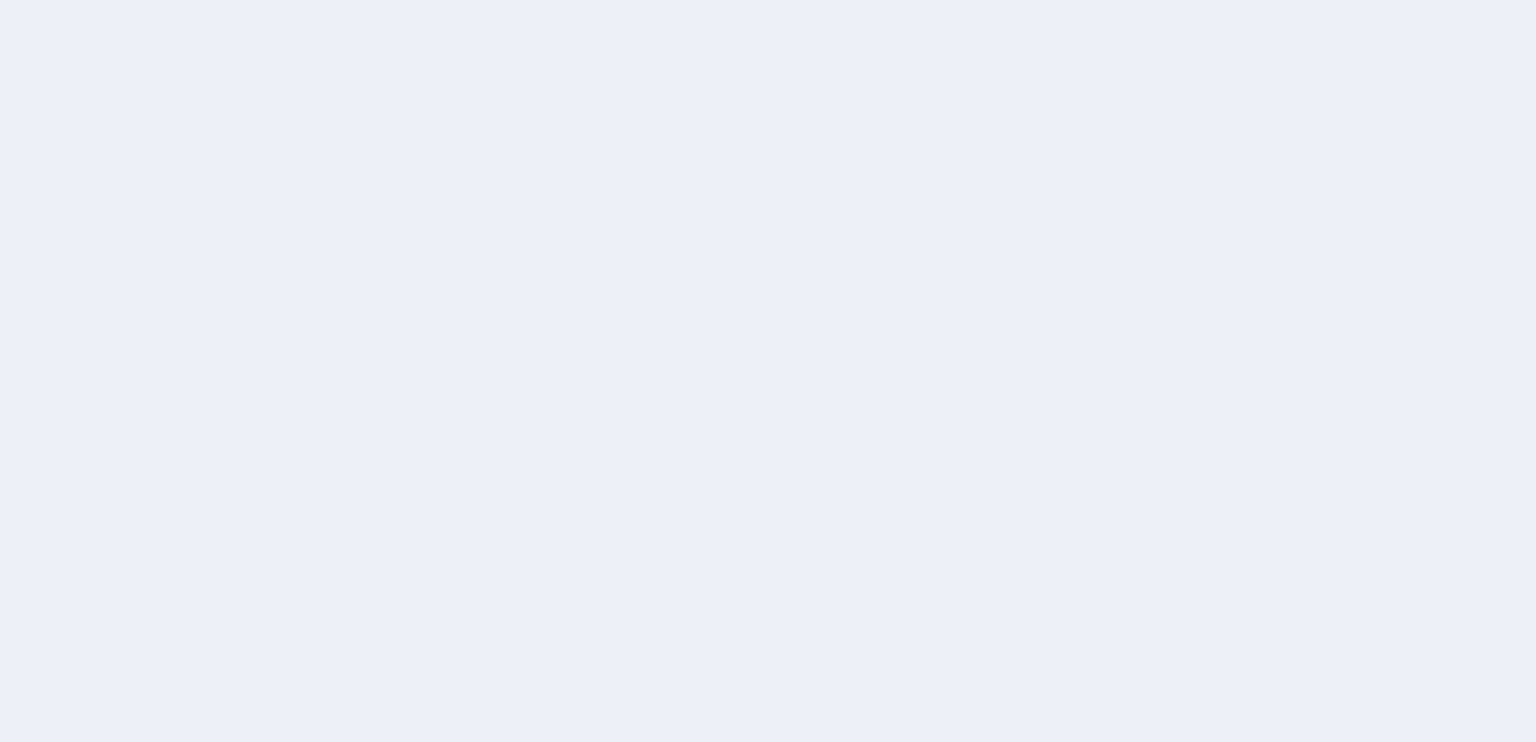 scroll, scrollTop: 0, scrollLeft: 0, axis: both 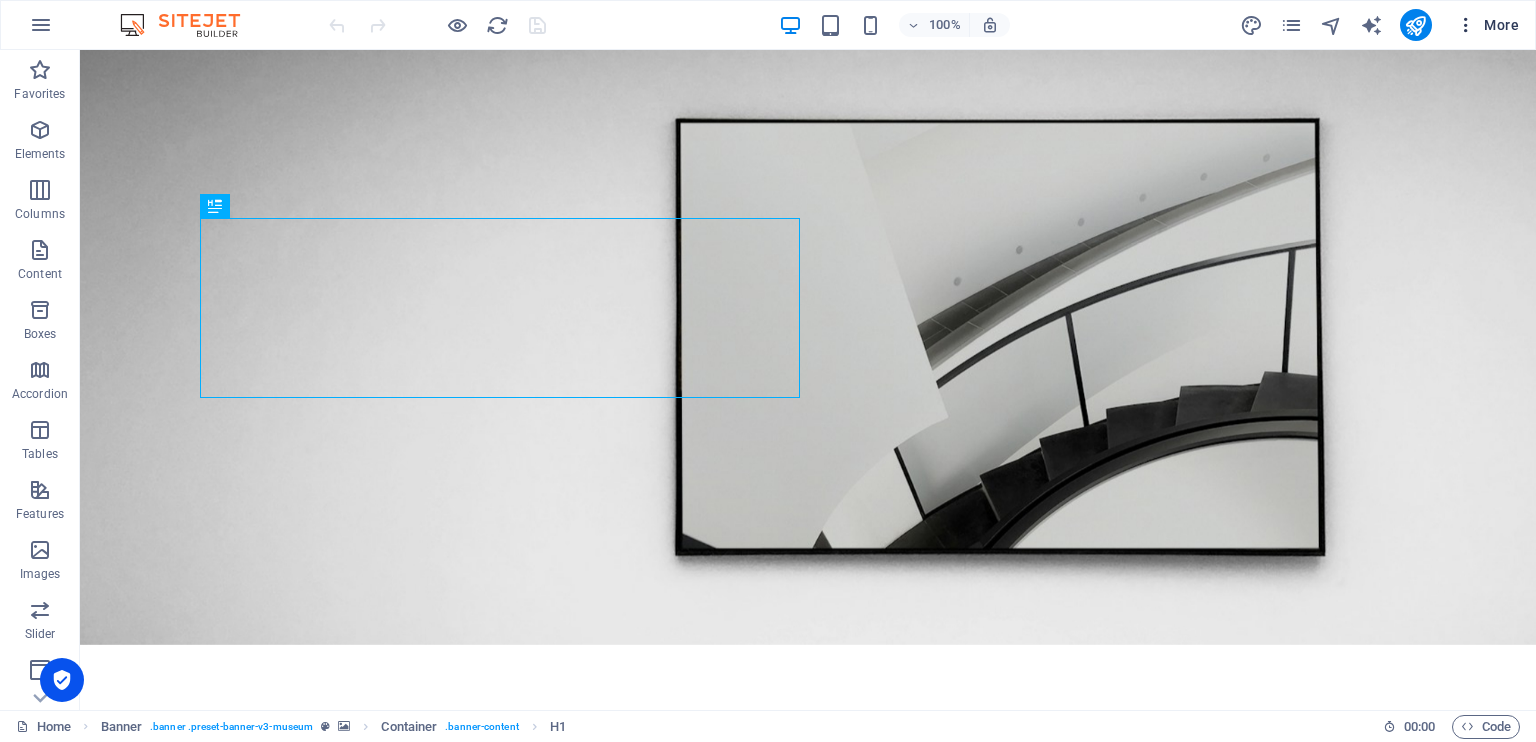 click on "More" at bounding box center (1487, 25) 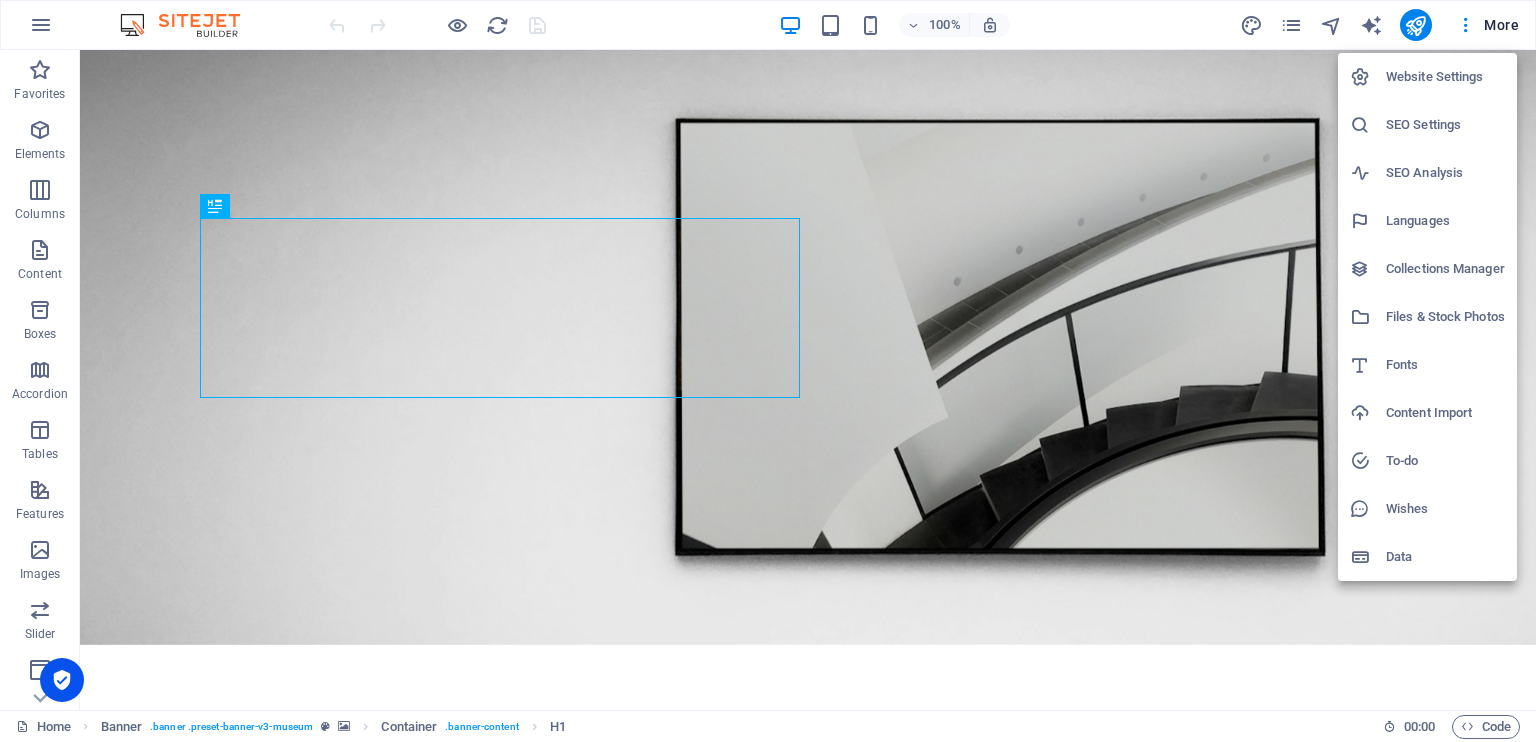 click on "Files & Stock Photos" at bounding box center (1445, 317) 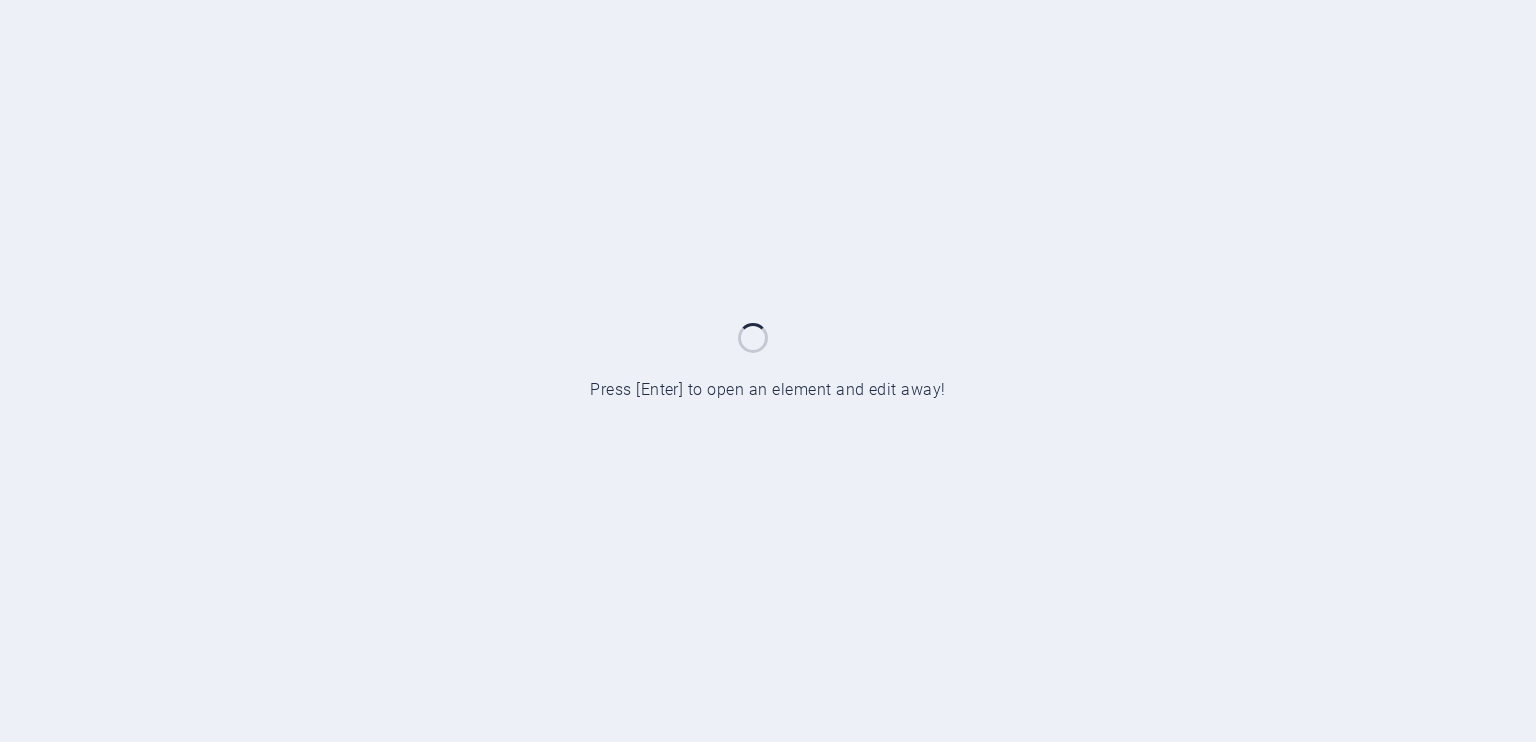 scroll, scrollTop: 0, scrollLeft: 0, axis: both 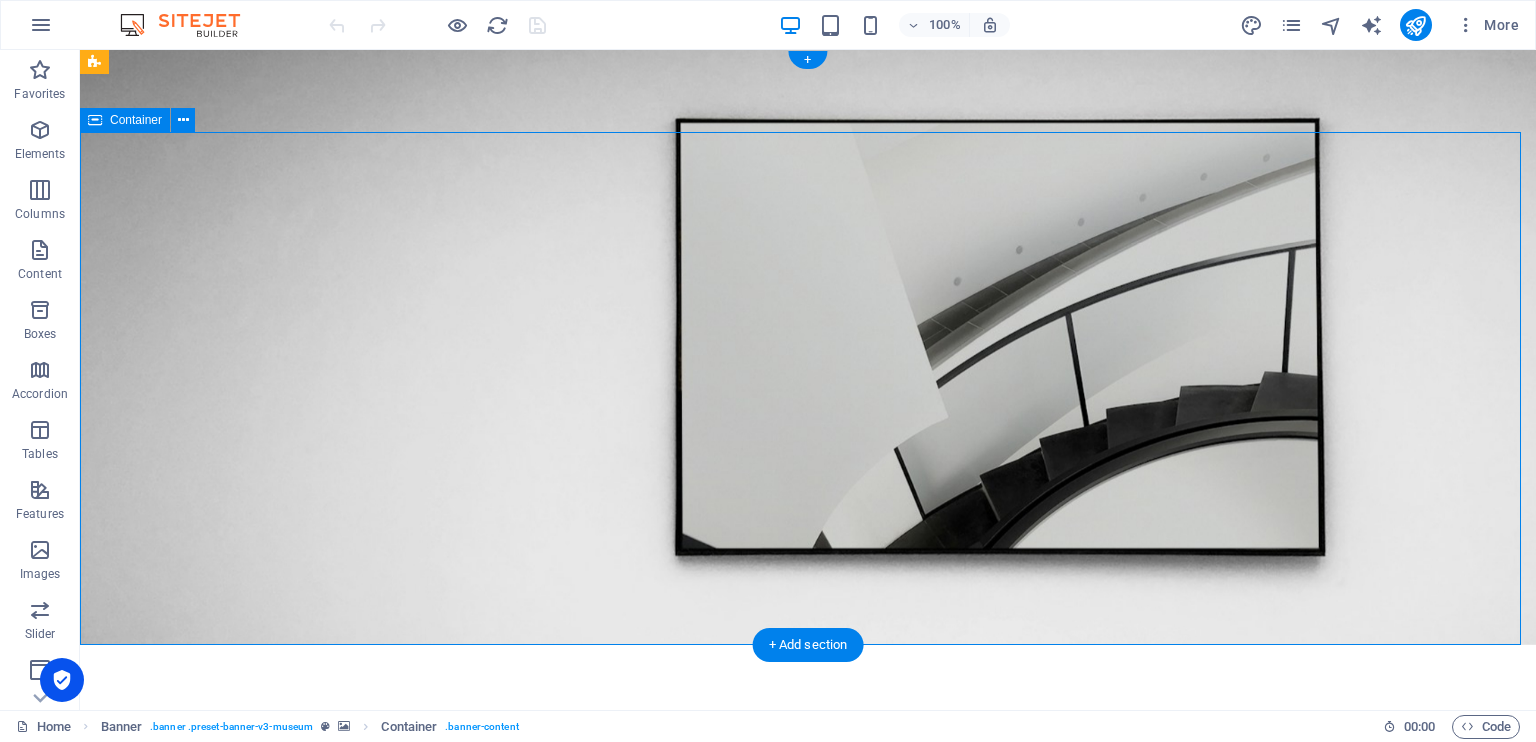 drag, startPoint x: 1307, startPoint y: 328, endPoint x: 1235, endPoint y: 434, distance: 128.14055 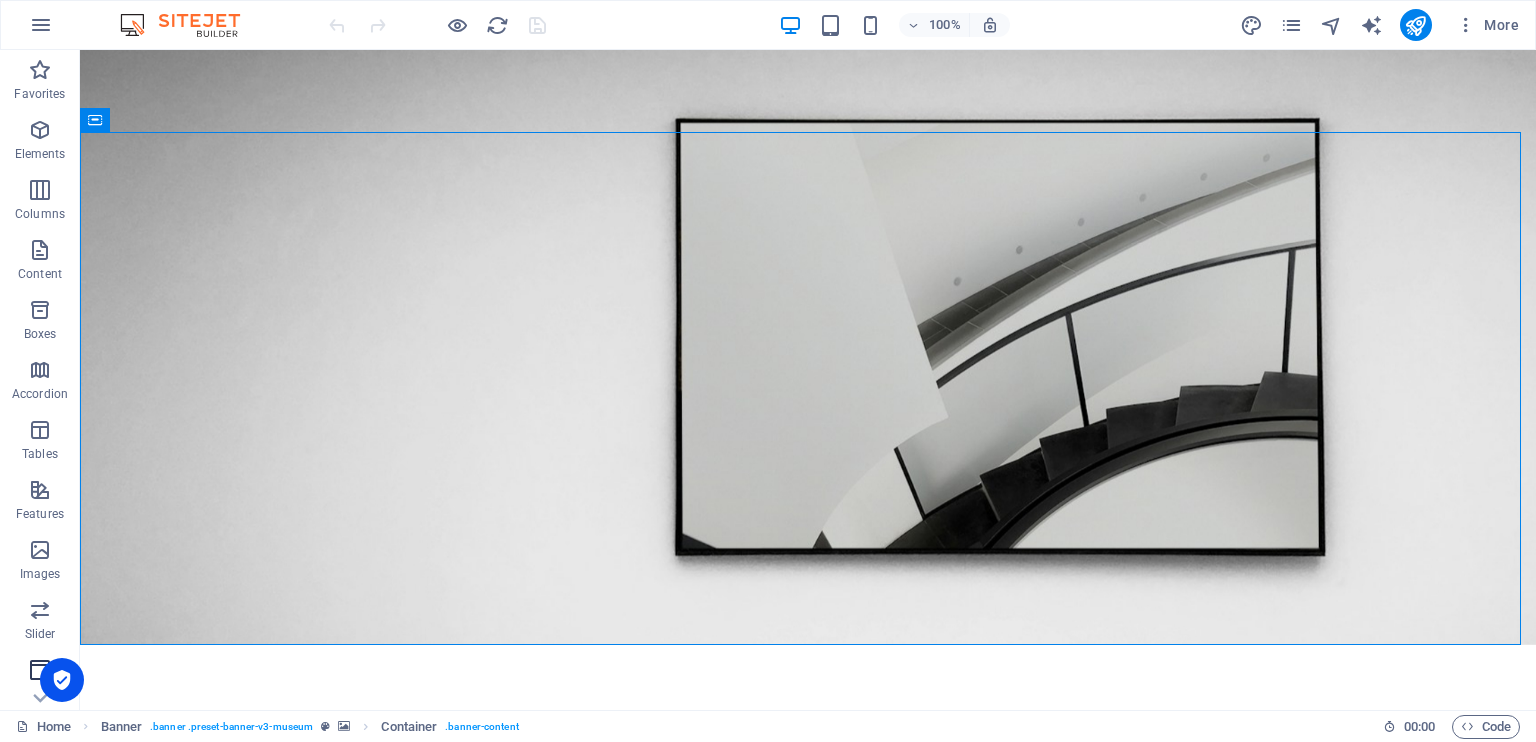click at bounding box center [40, 670] 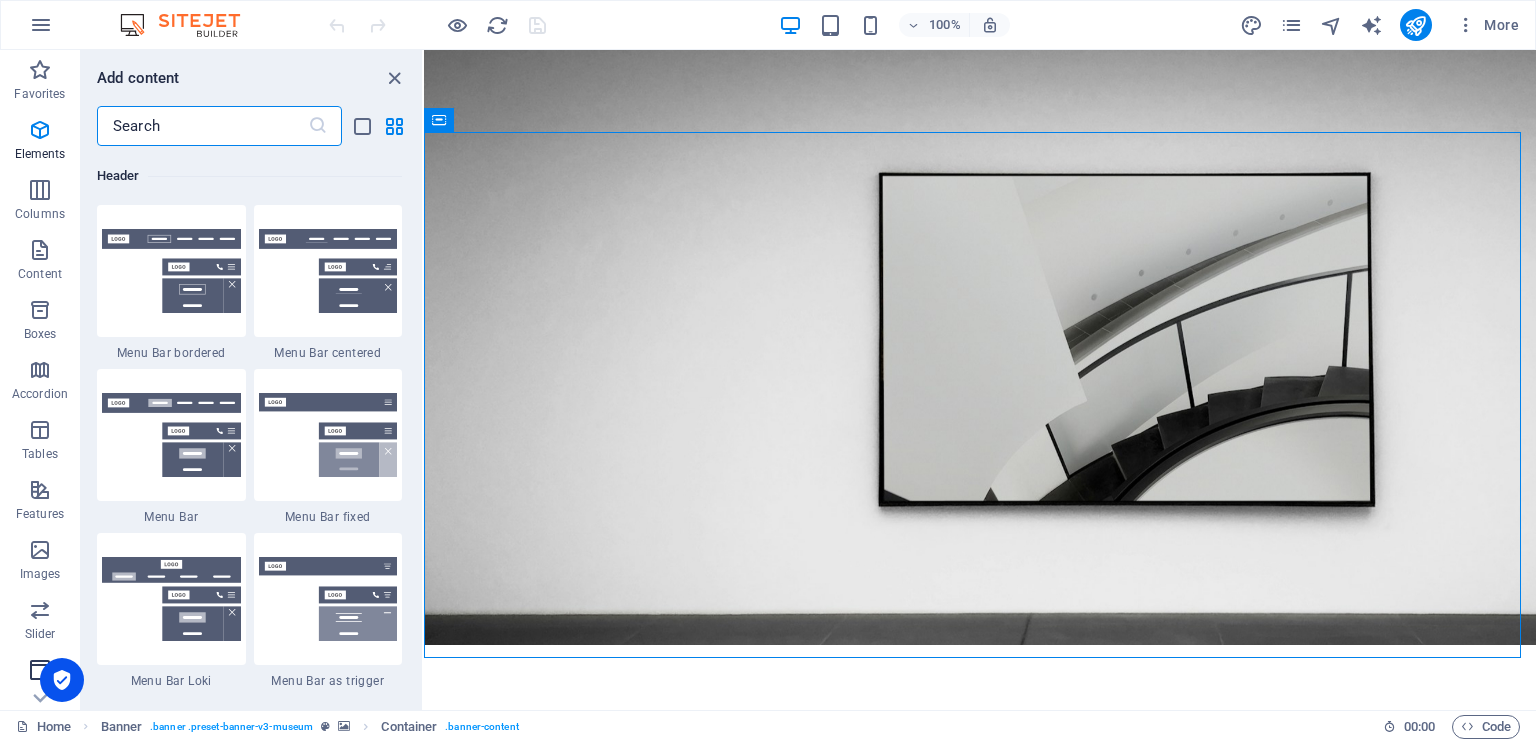 scroll, scrollTop: 11878, scrollLeft: 0, axis: vertical 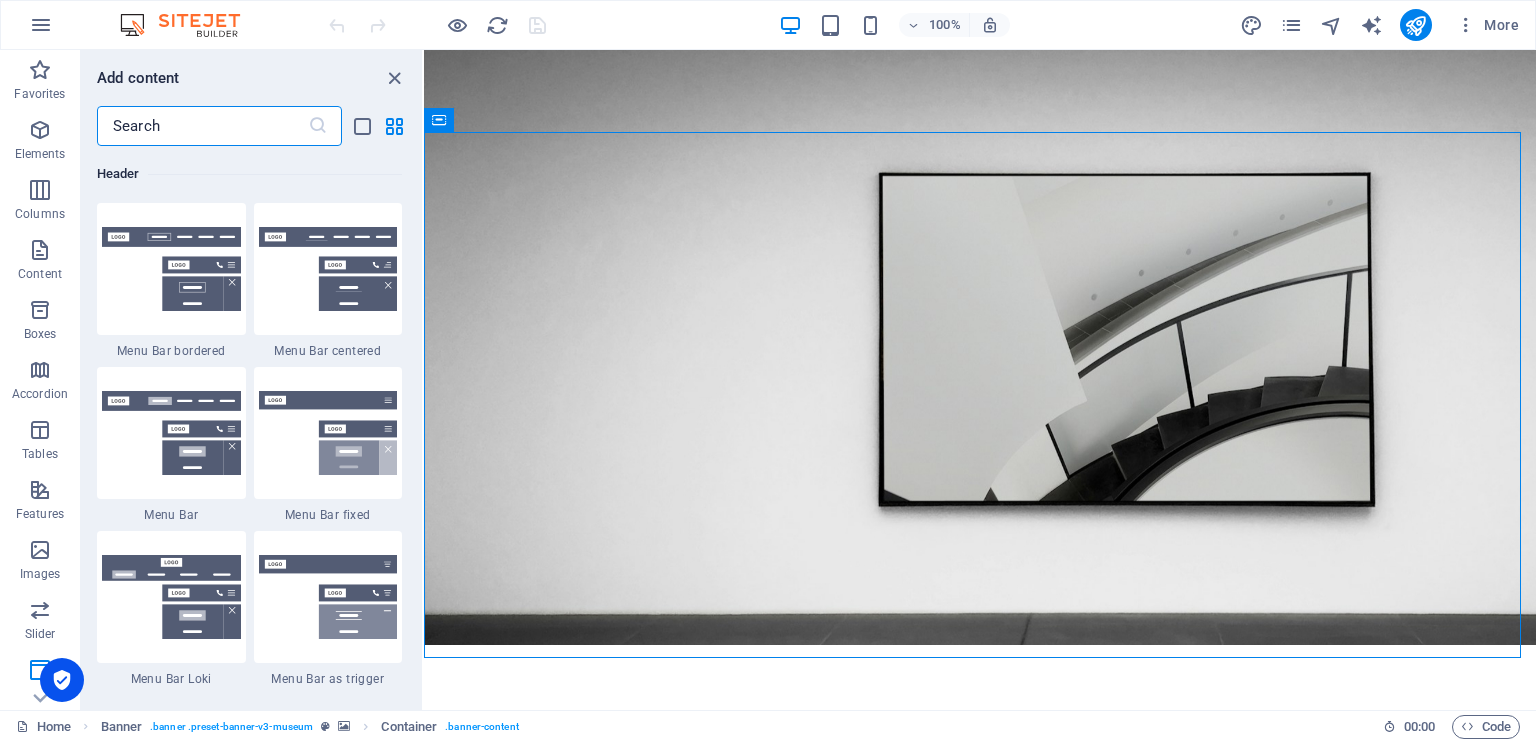 click at bounding box center (190, 25) 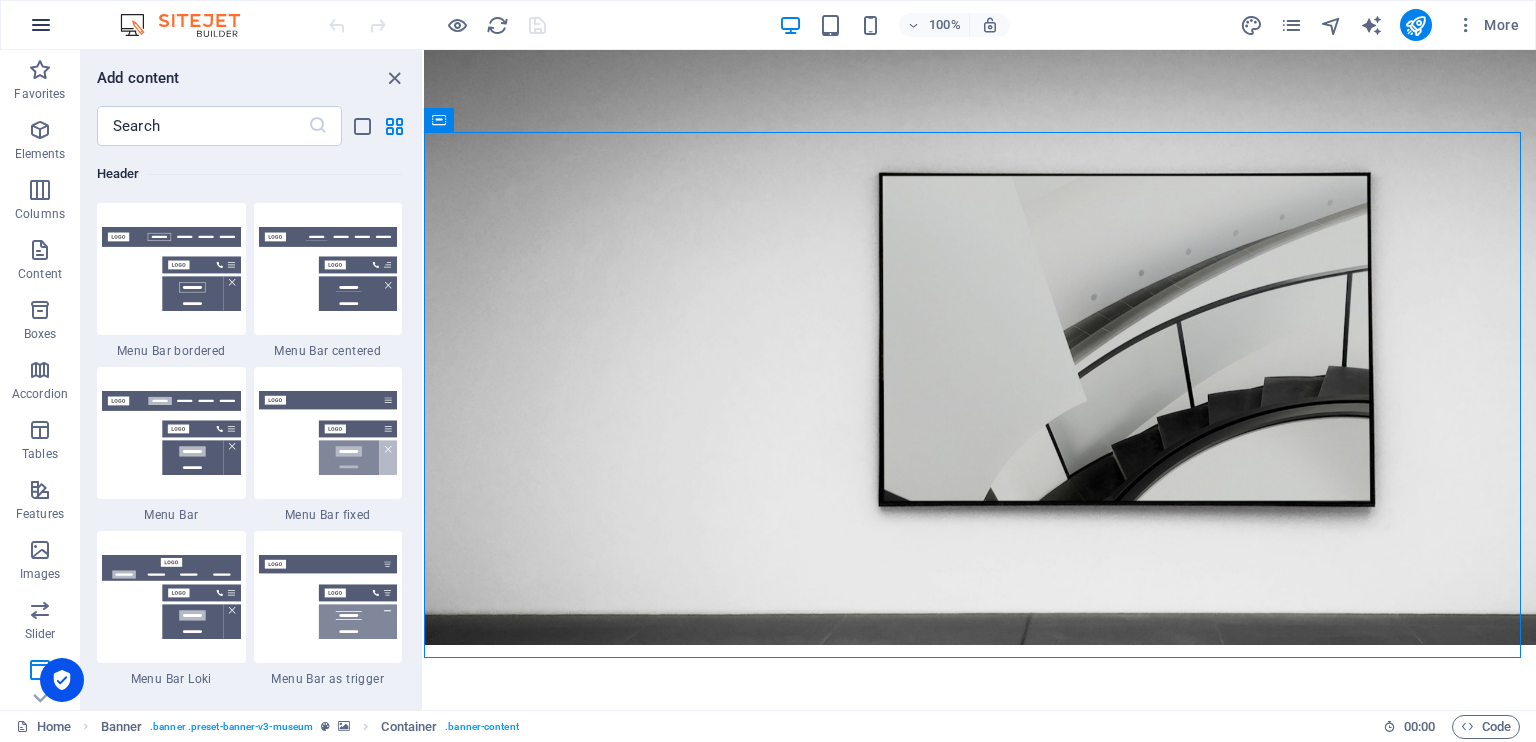 click at bounding box center (41, 25) 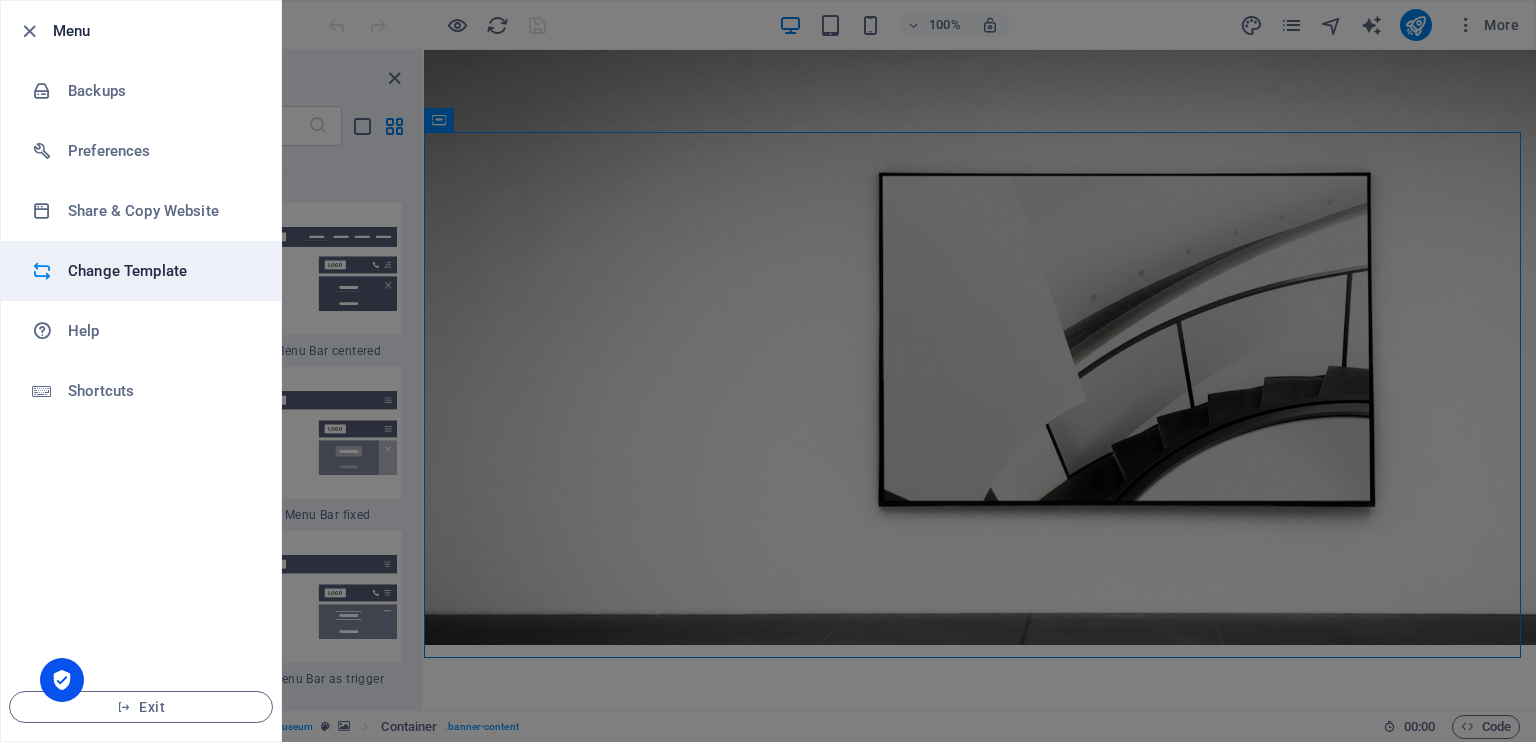 click at bounding box center (50, 271) 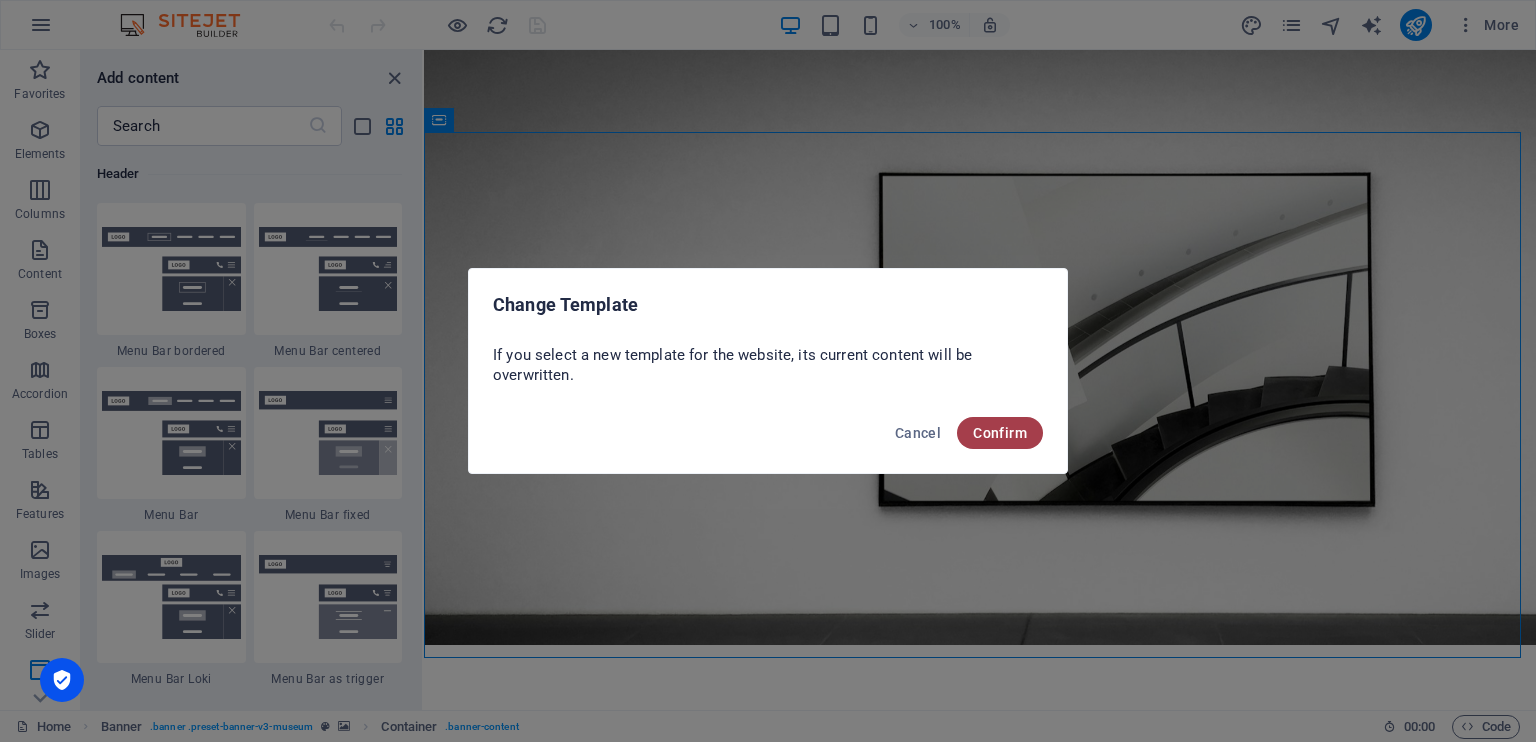 click on "Confirm" at bounding box center [1000, 433] 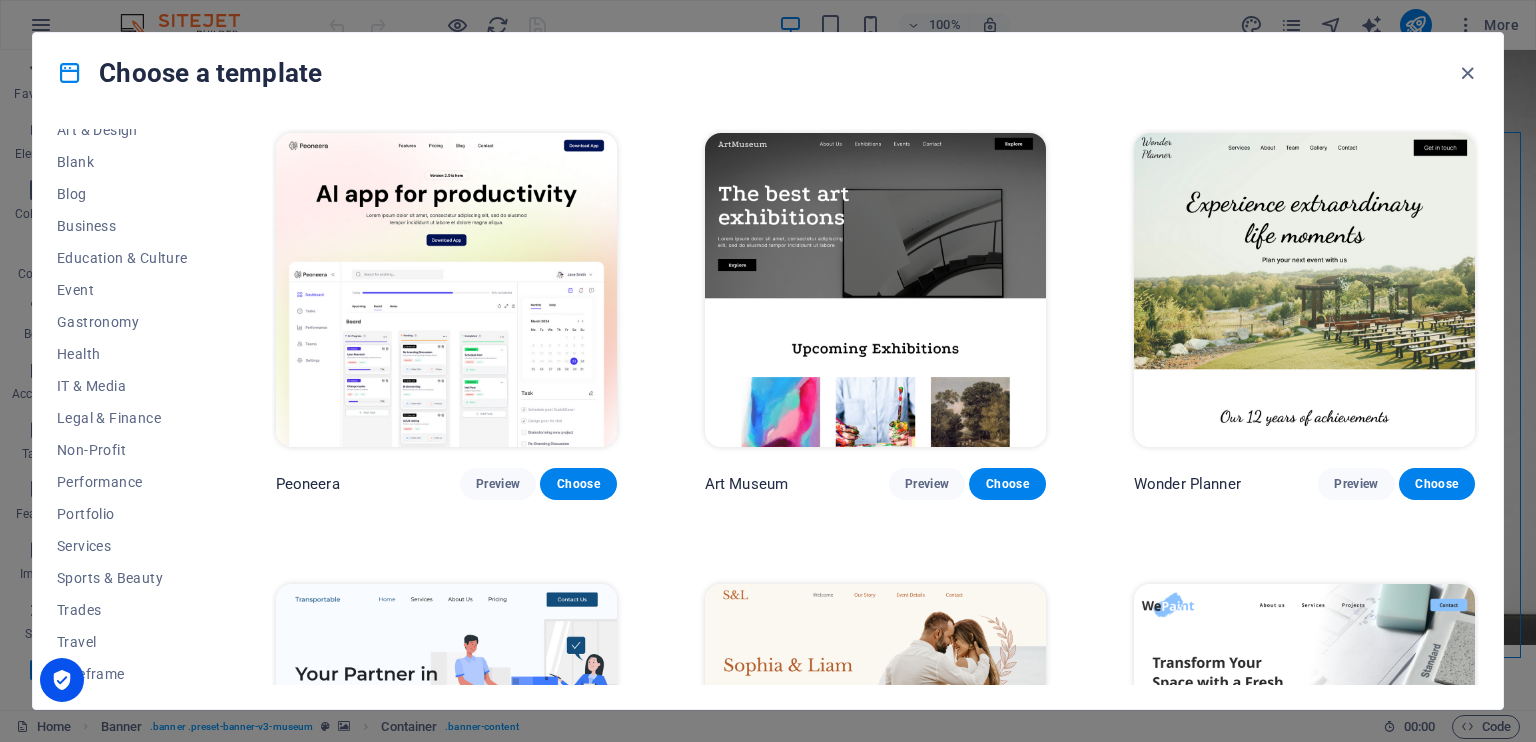 scroll, scrollTop: 243, scrollLeft: 0, axis: vertical 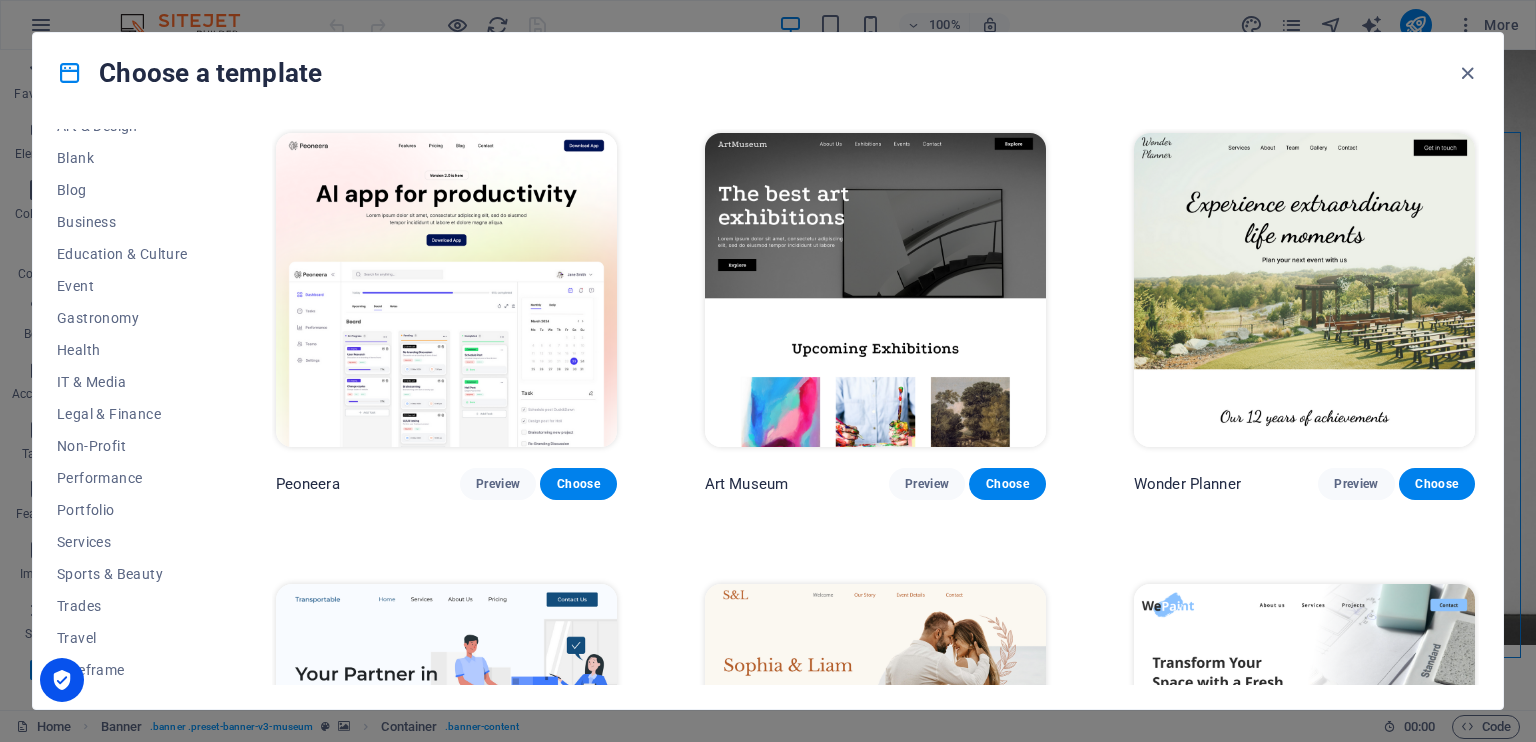 click at bounding box center (62, 680) 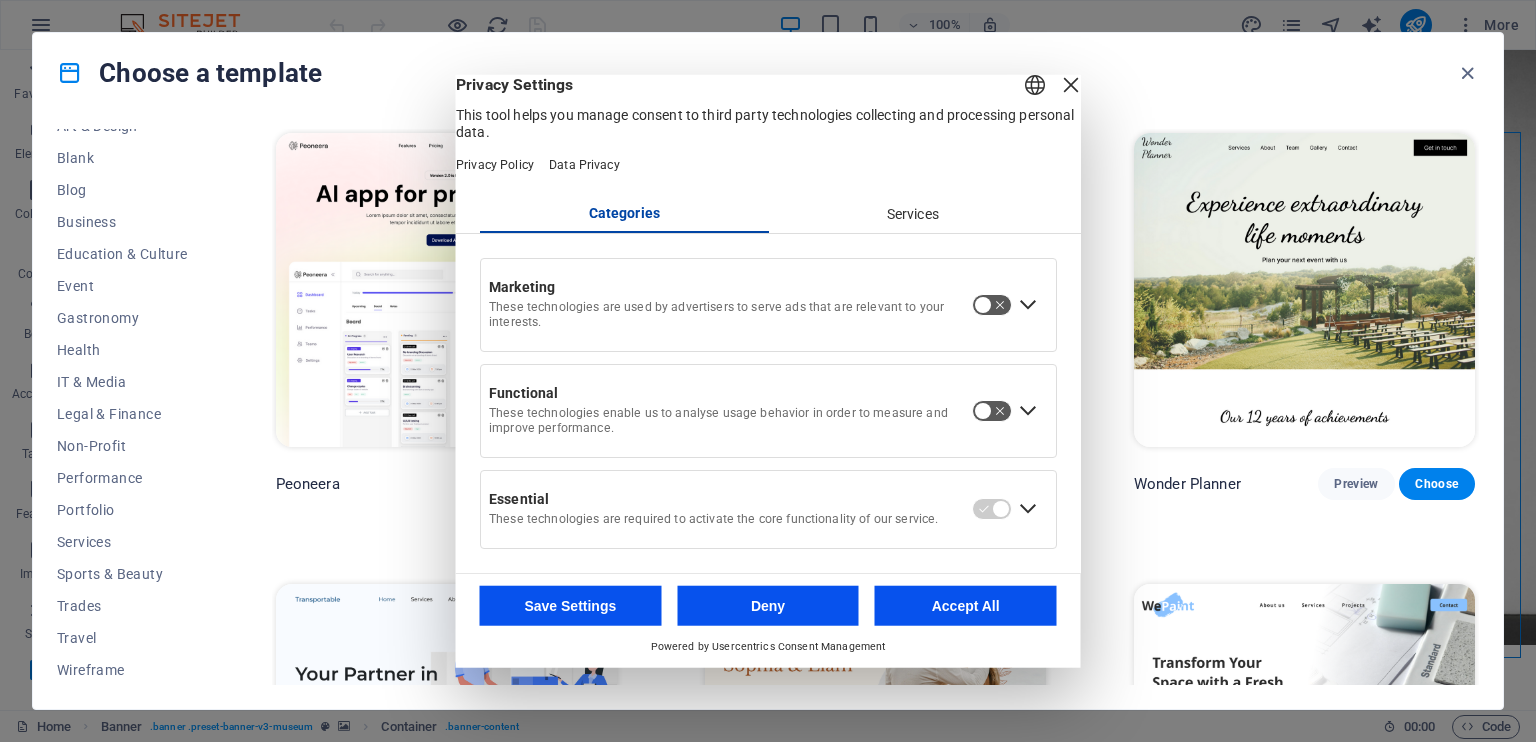 click on "Deny" at bounding box center (768, 605) 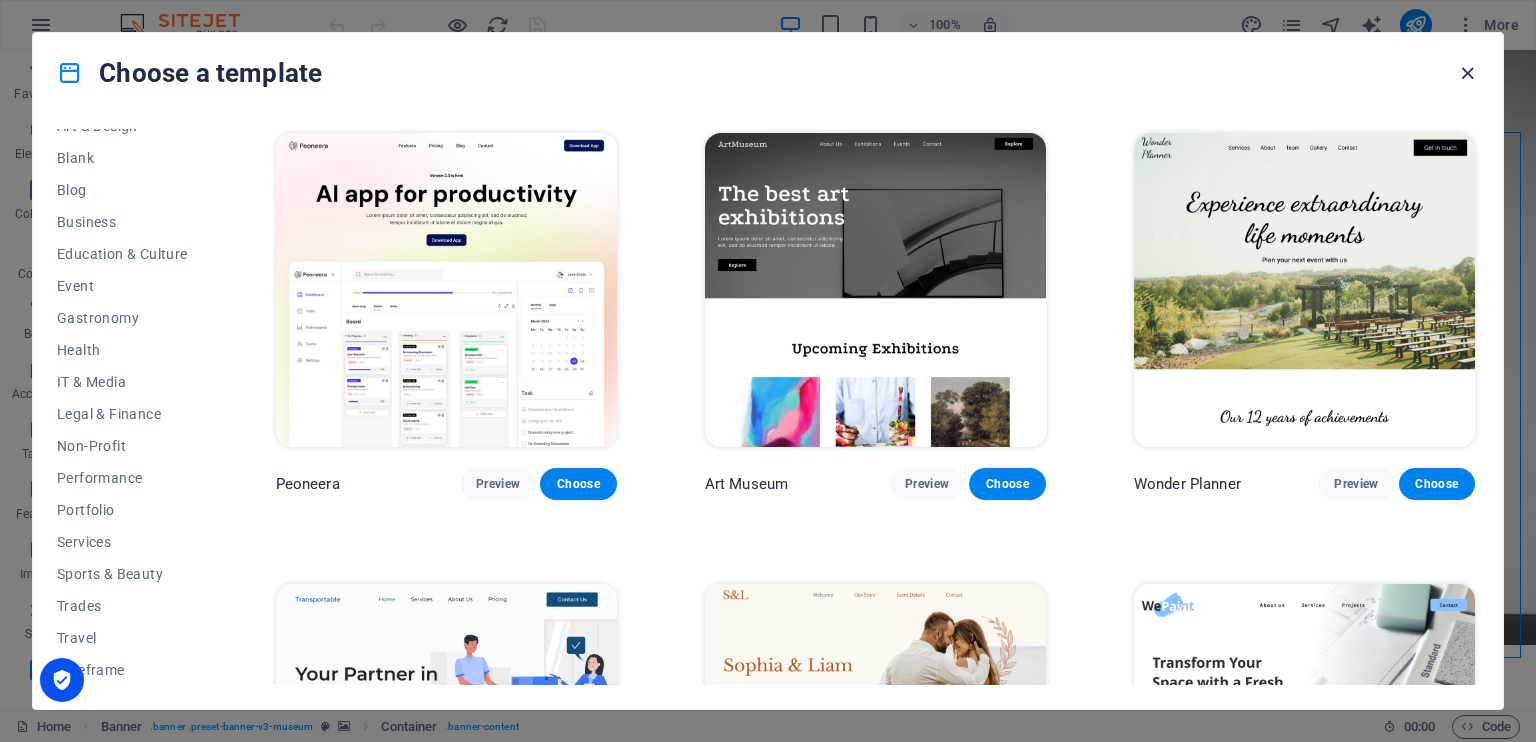 click at bounding box center (1467, 73) 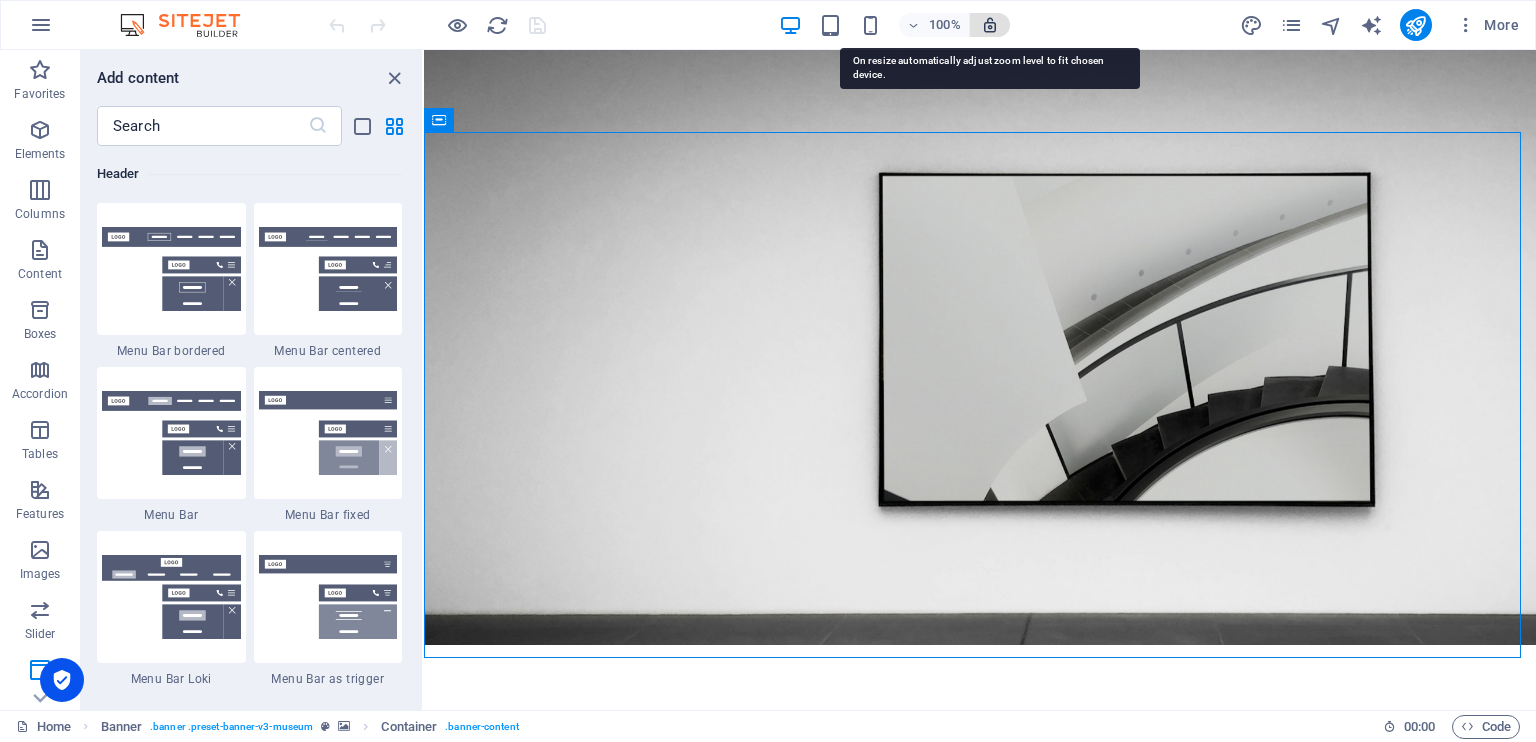 click at bounding box center (990, 25) 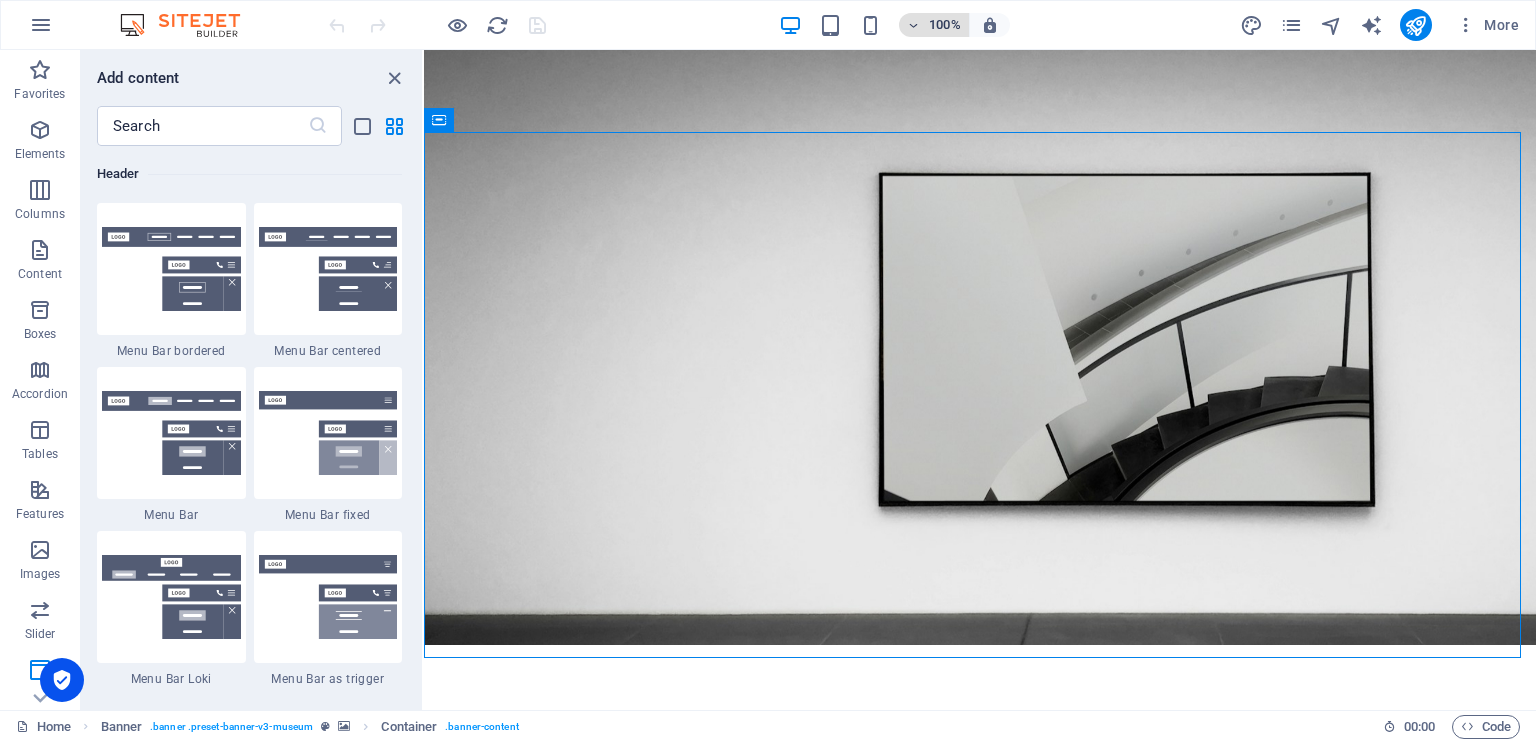 click on "100%" at bounding box center [945, 25] 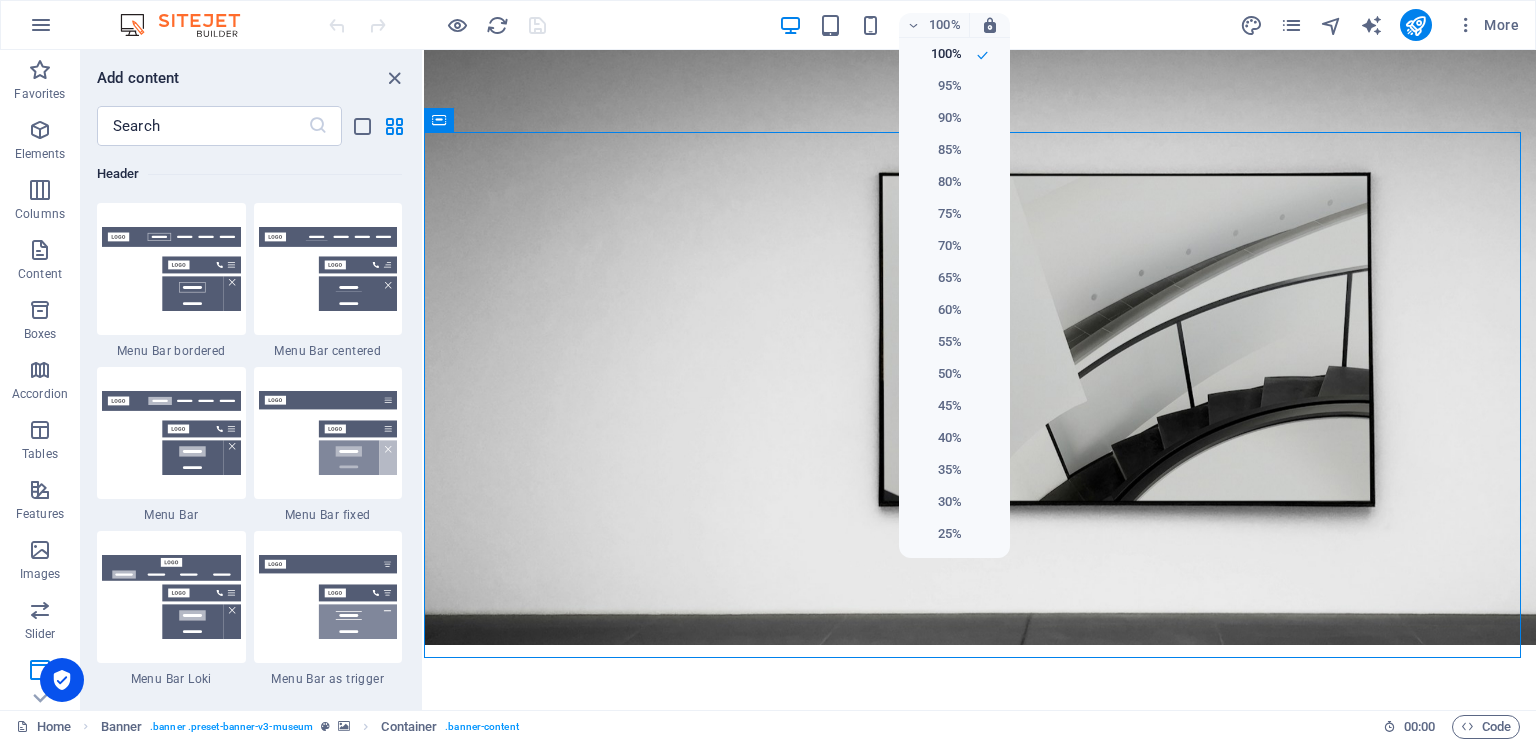 click at bounding box center (768, 371) 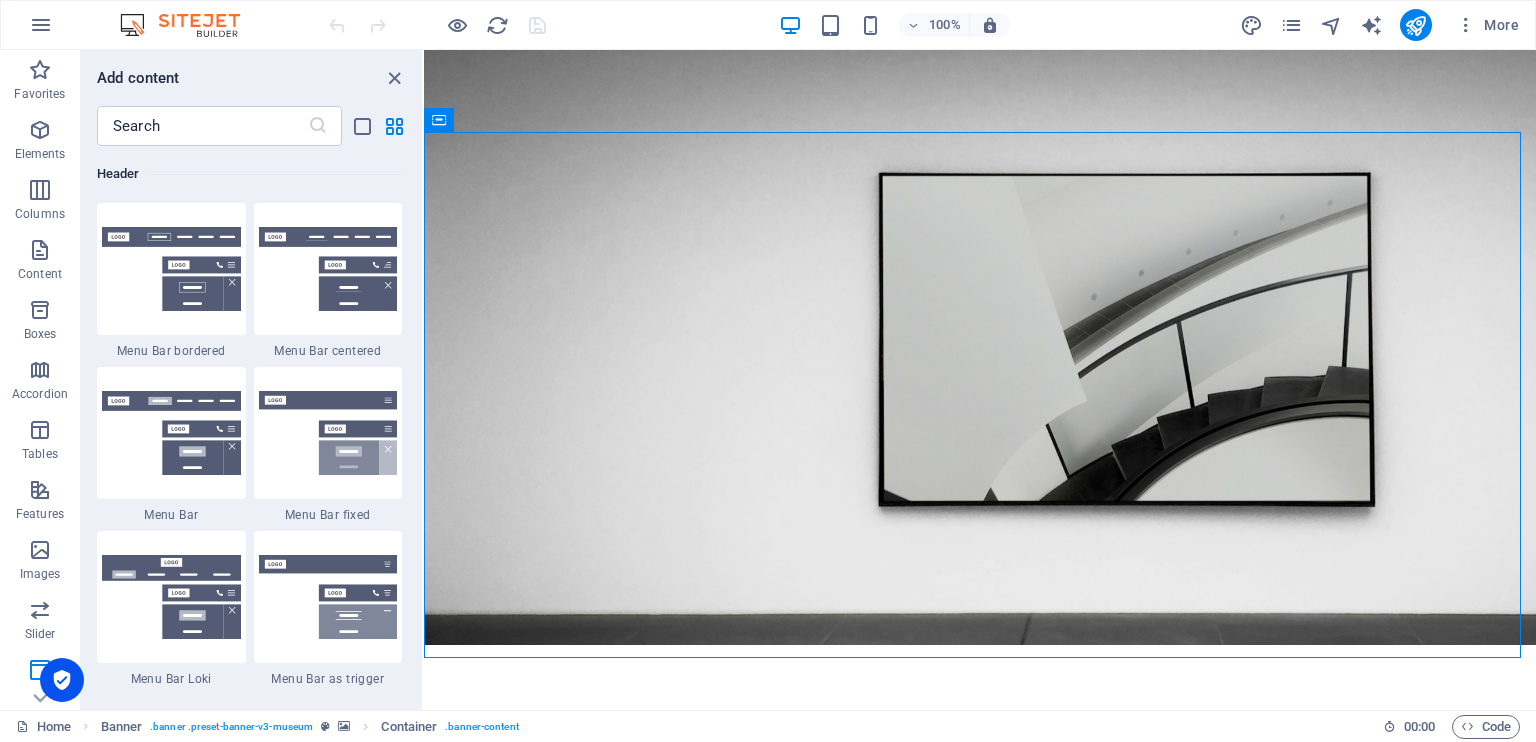 click on "More" at bounding box center [1487, 25] 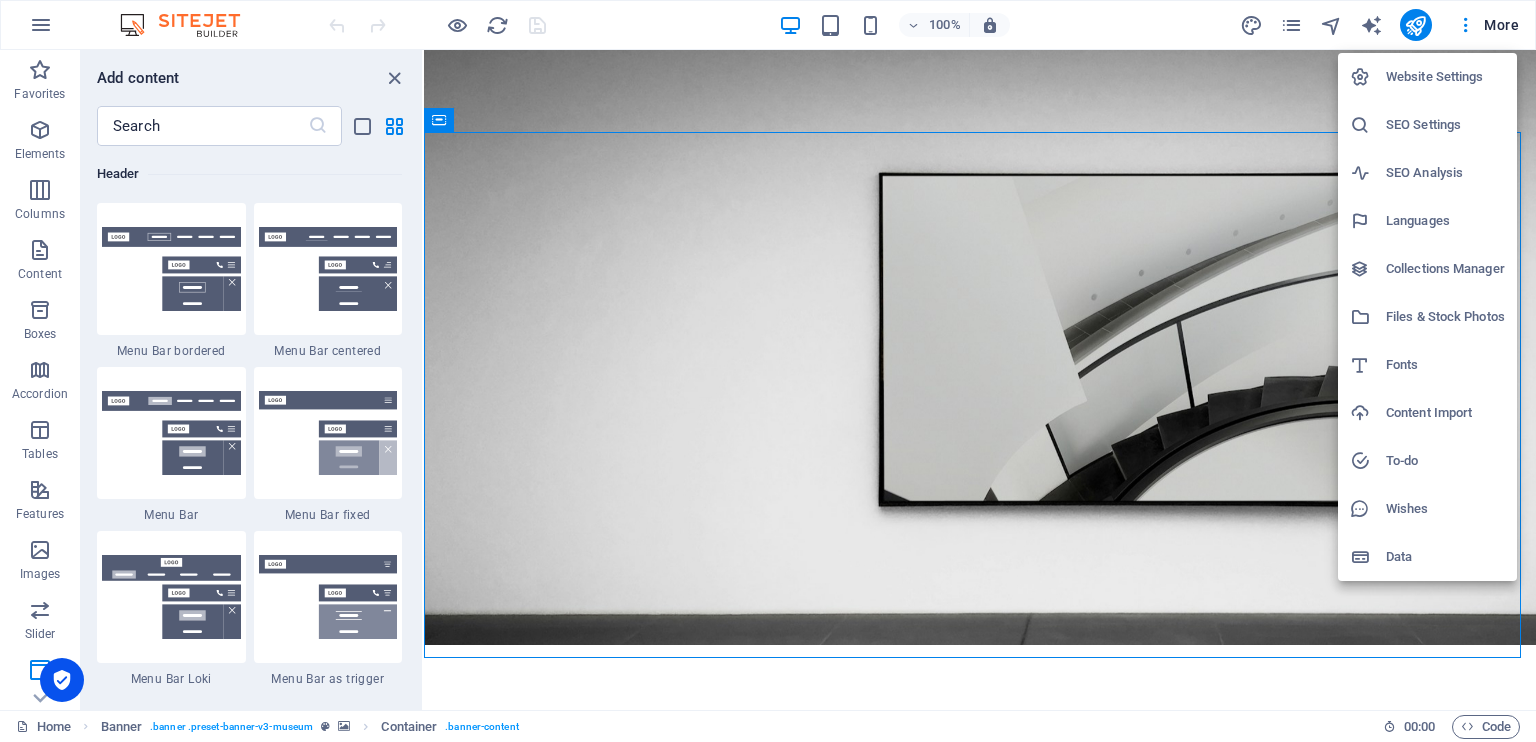 click on "Content Import" at bounding box center [1445, 413] 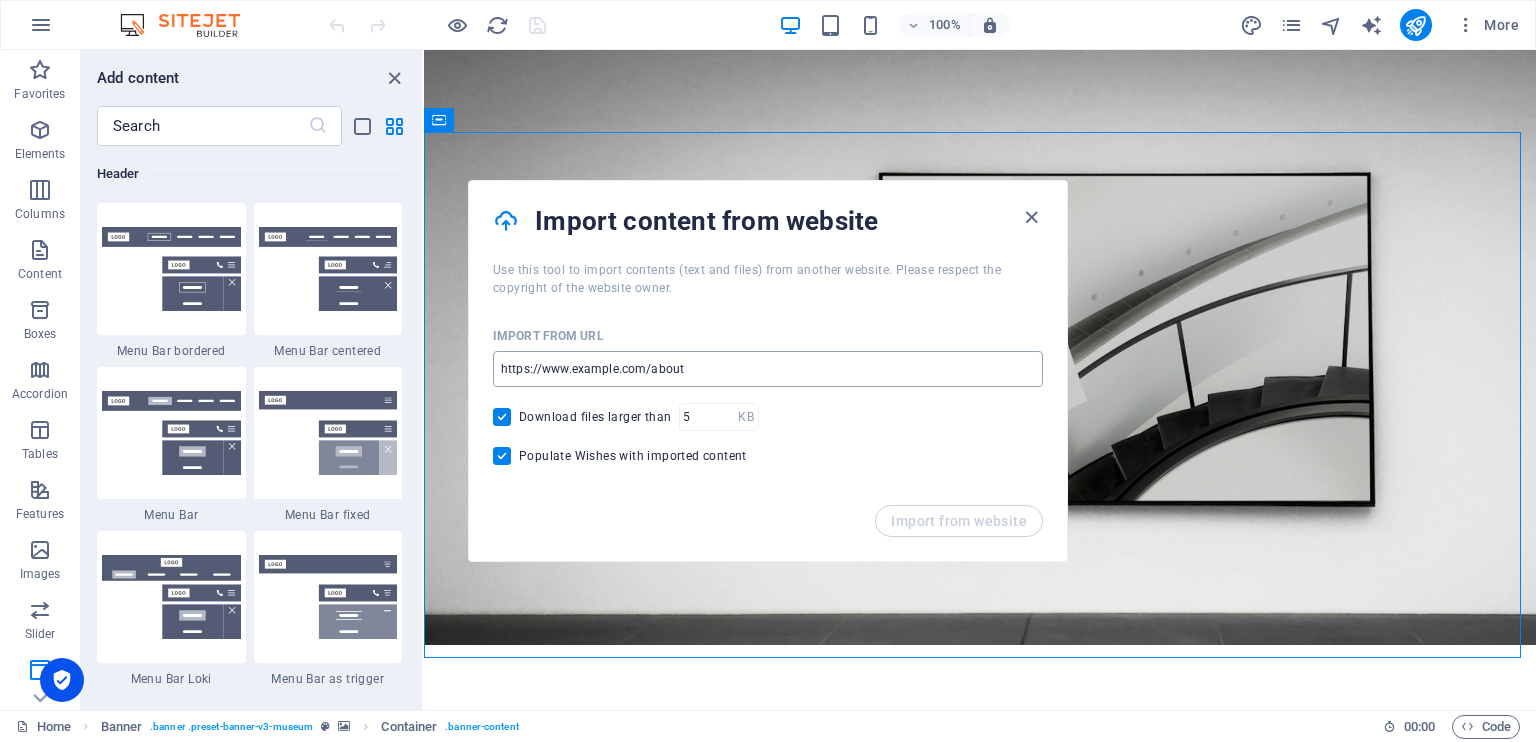 click at bounding box center [768, 369] 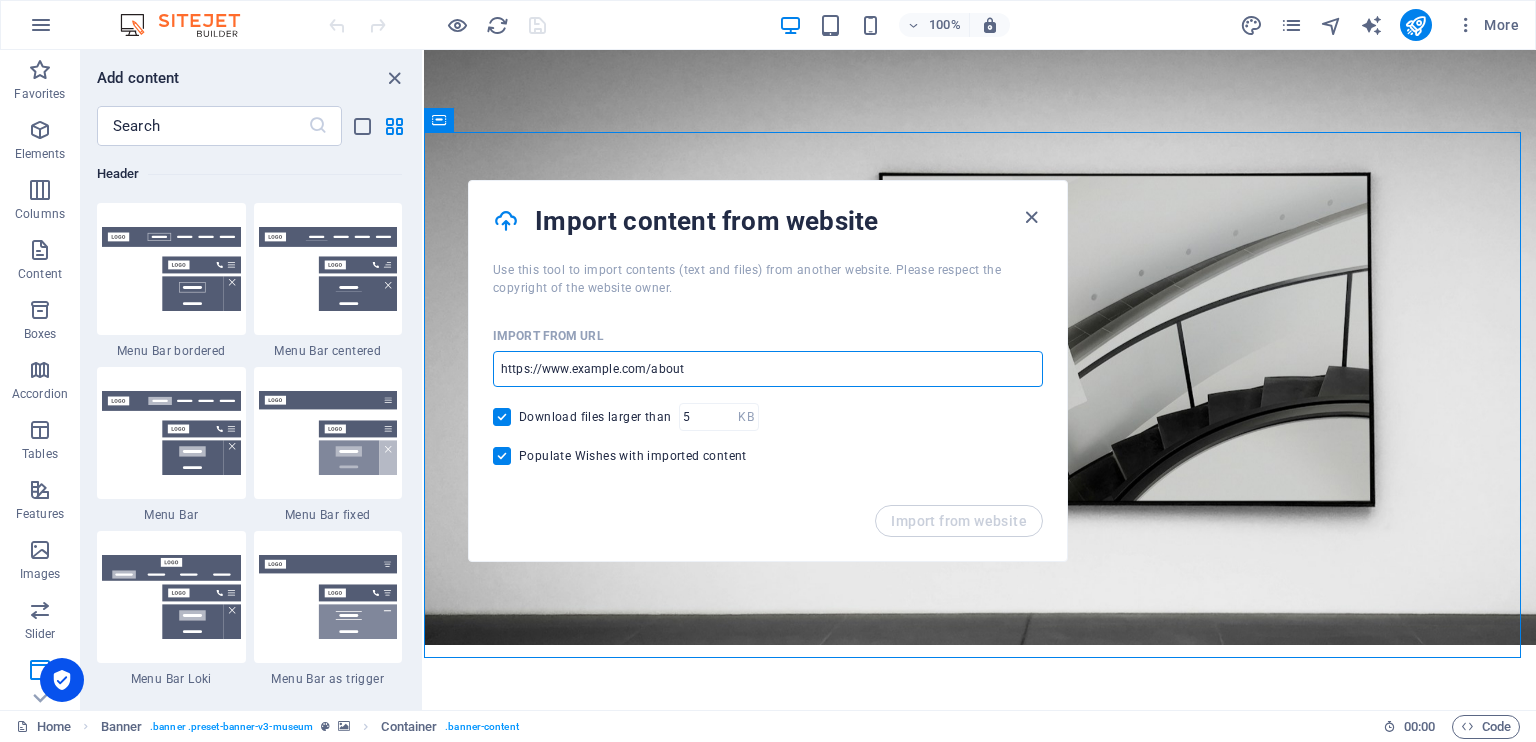click on "Import from website" at bounding box center [768, 533] 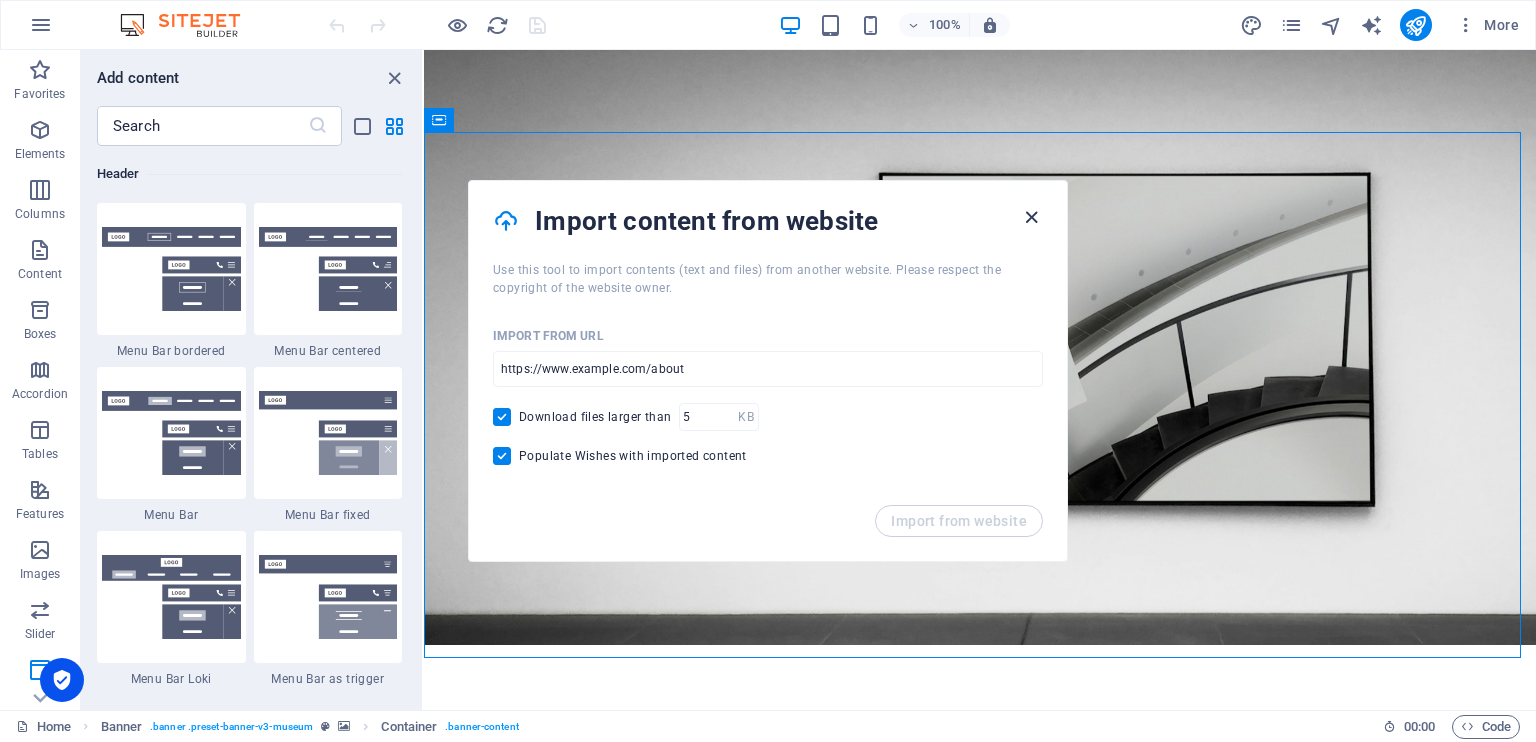 click at bounding box center (1031, 217) 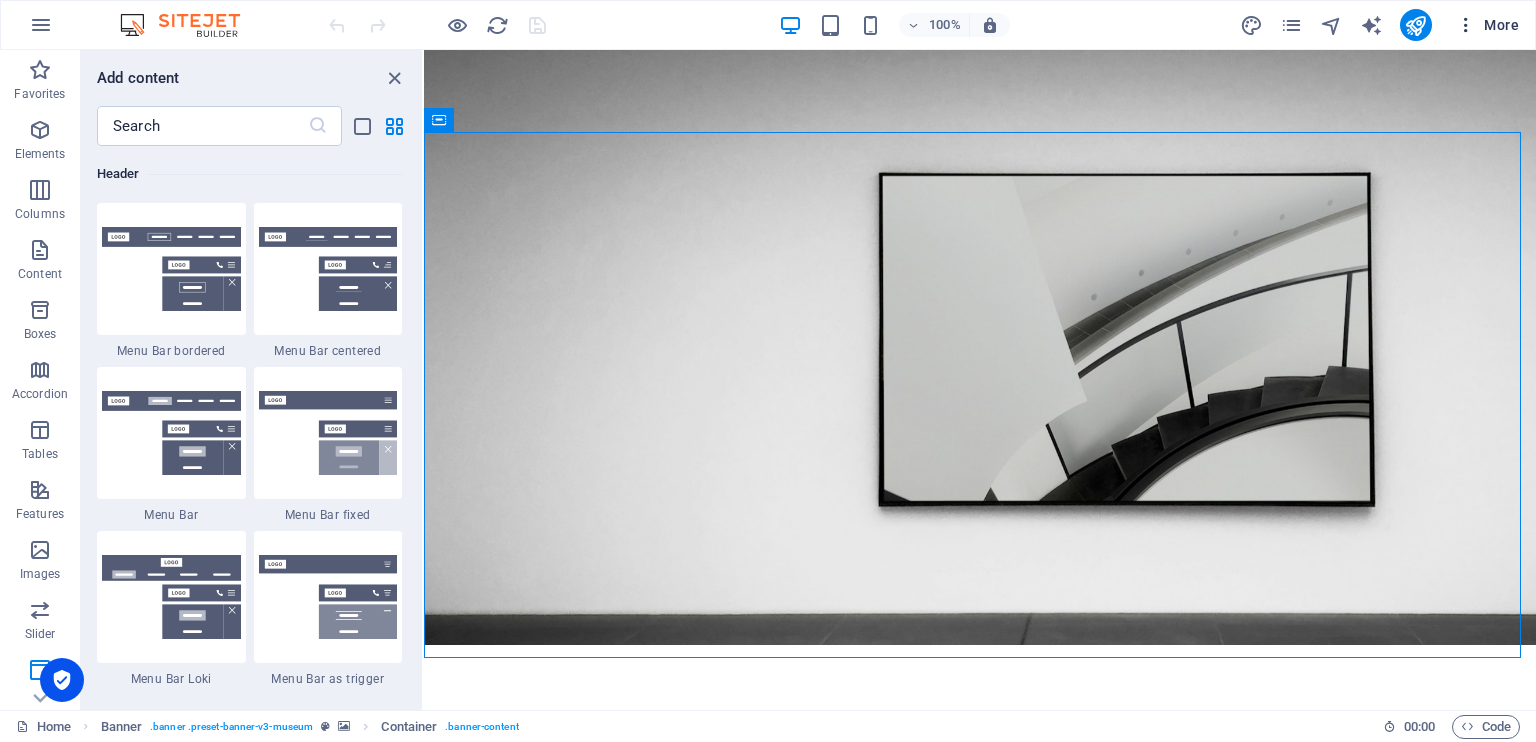click on "More" at bounding box center (1487, 25) 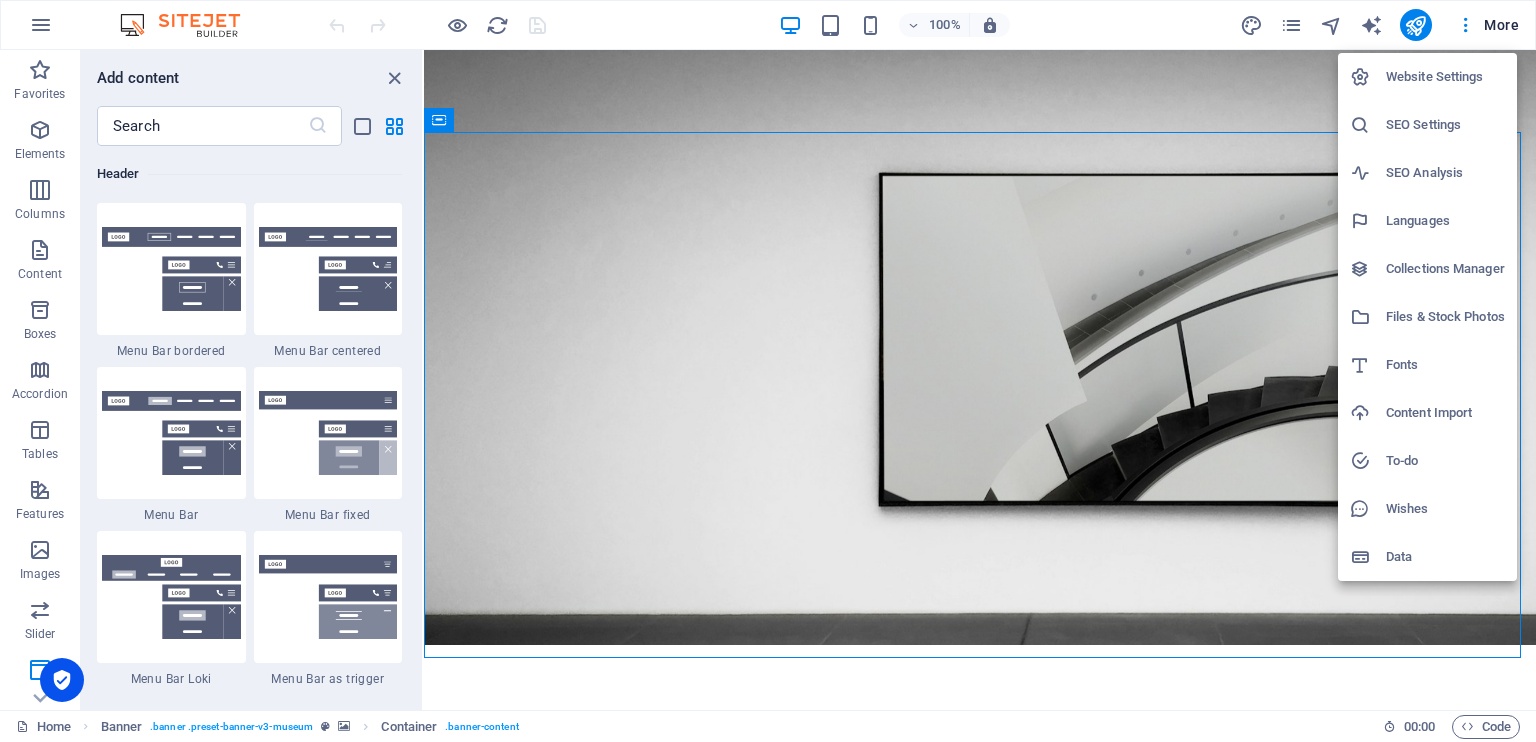 click on "Website Settings" at bounding box center [1427, 77] 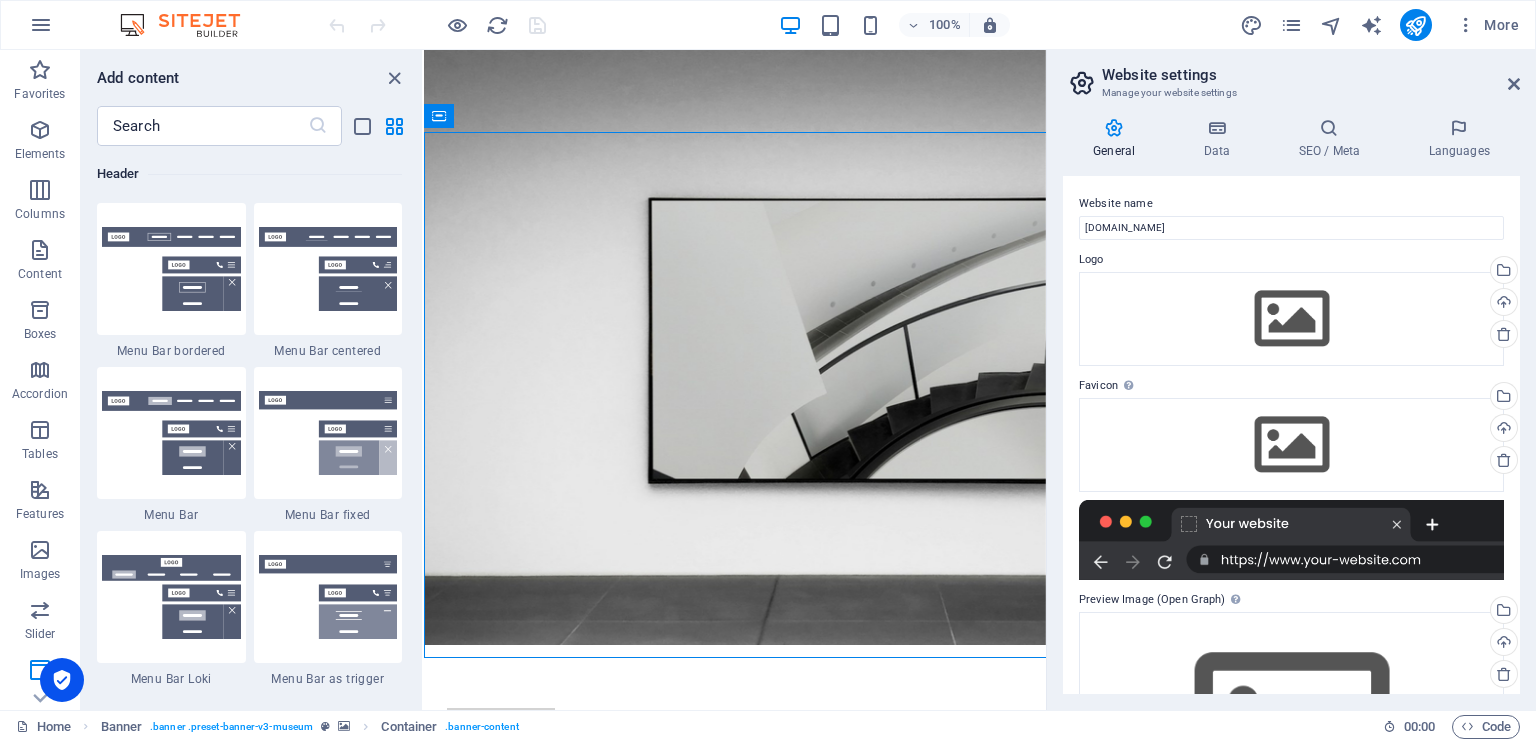 click on "Website Settings" at bounding box center [1442, 66] 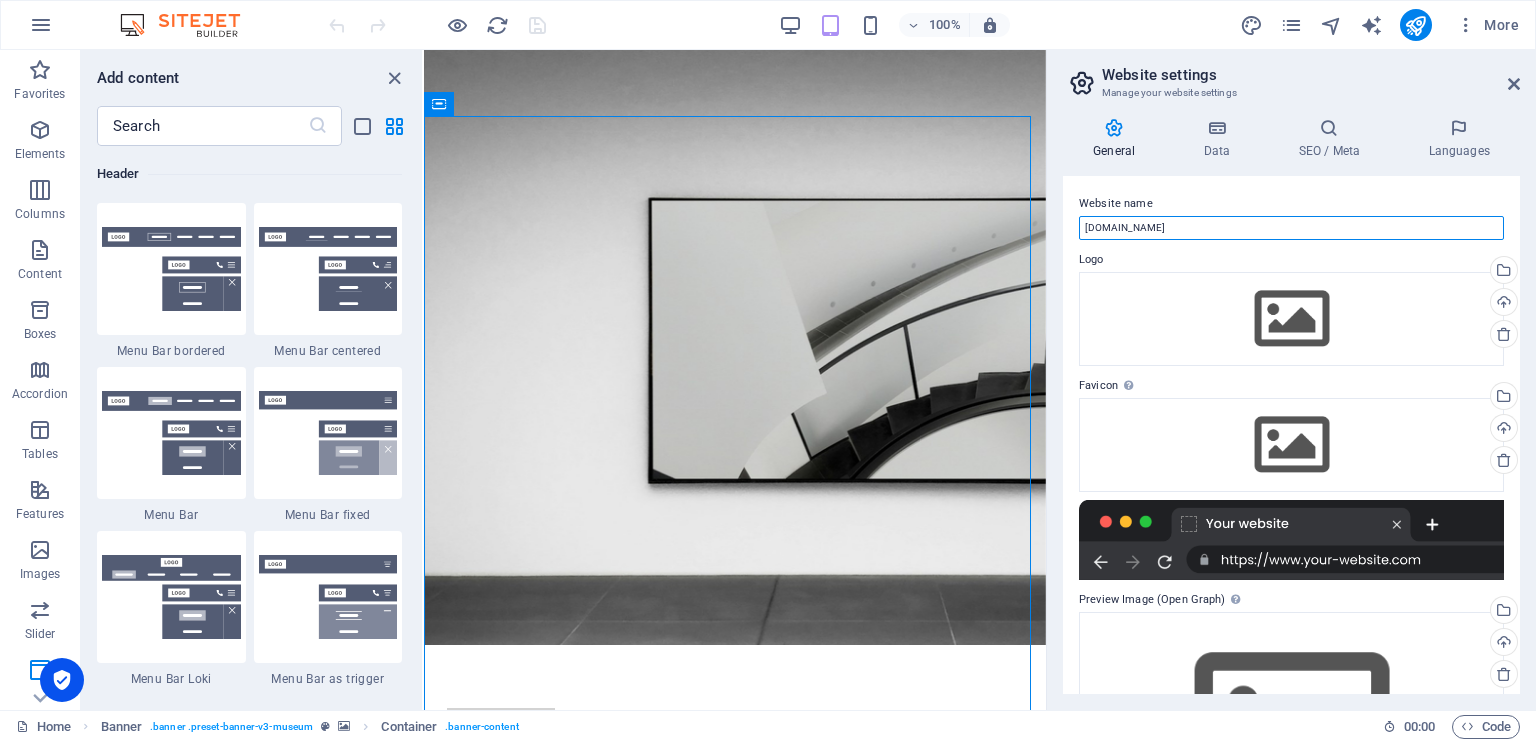 click on "[DOMAIN_NAME]" at bounding box center (1291, 228) 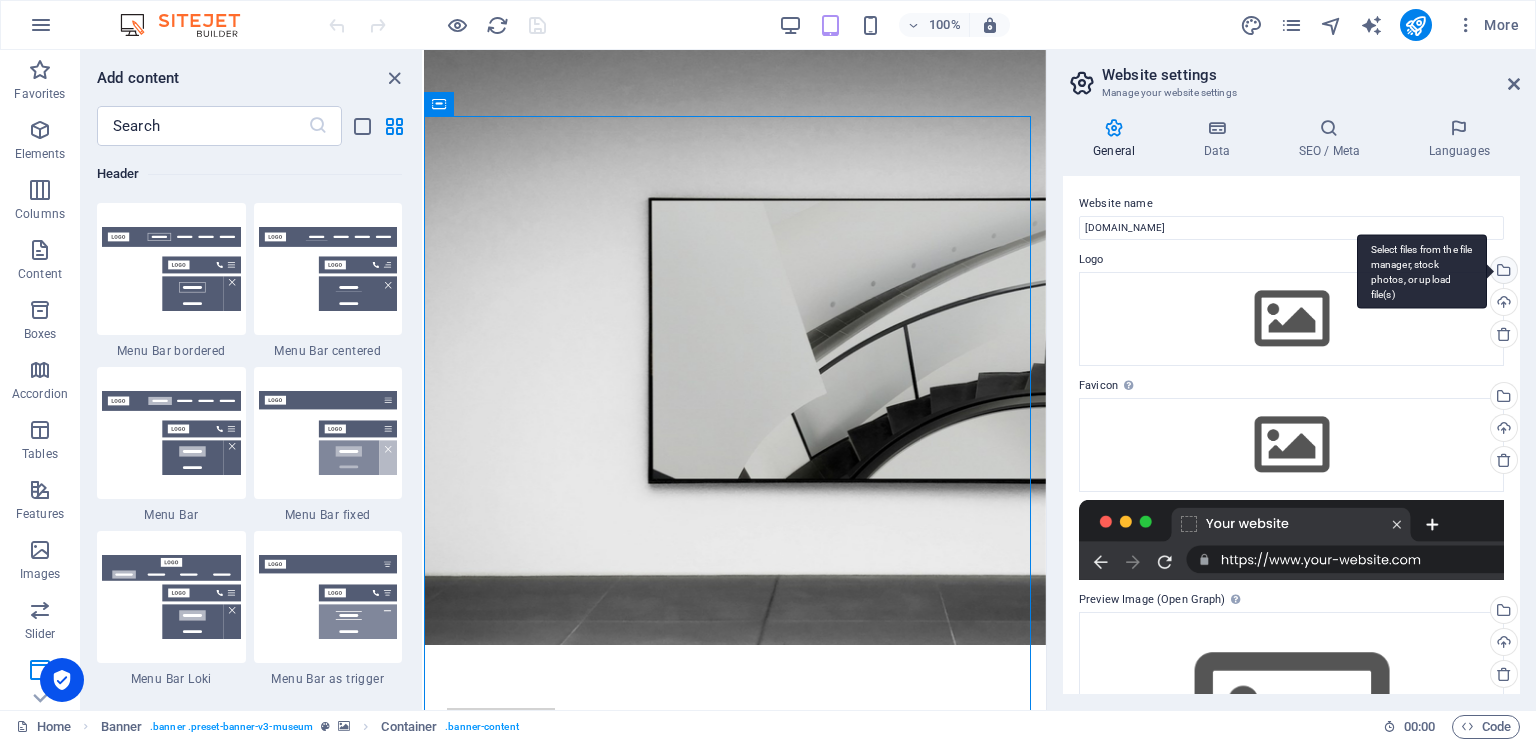 click on "Select files from the file manager, stock photos, or upload file(s)" at bounding box center (1502, 272) 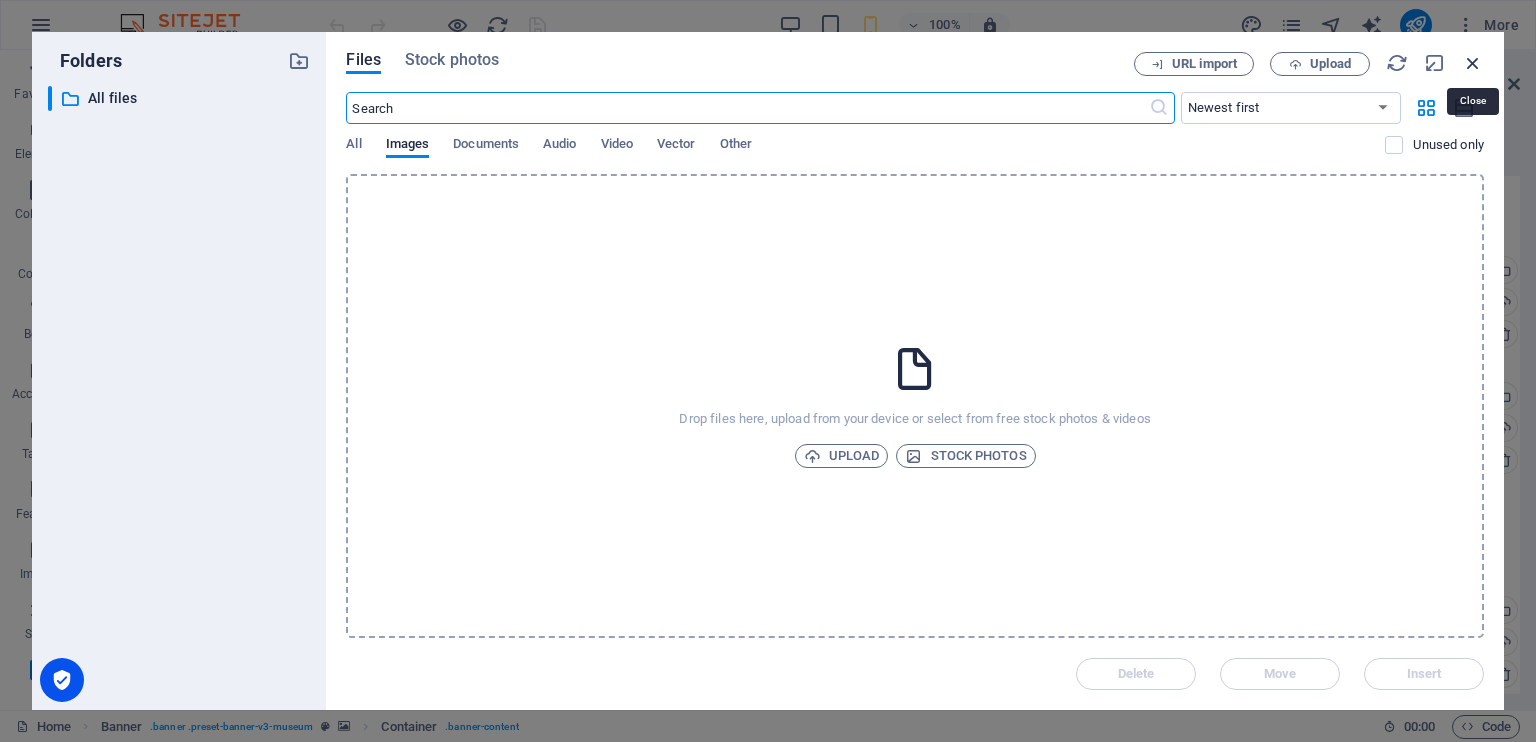 click at bounding box center (1473, 63) 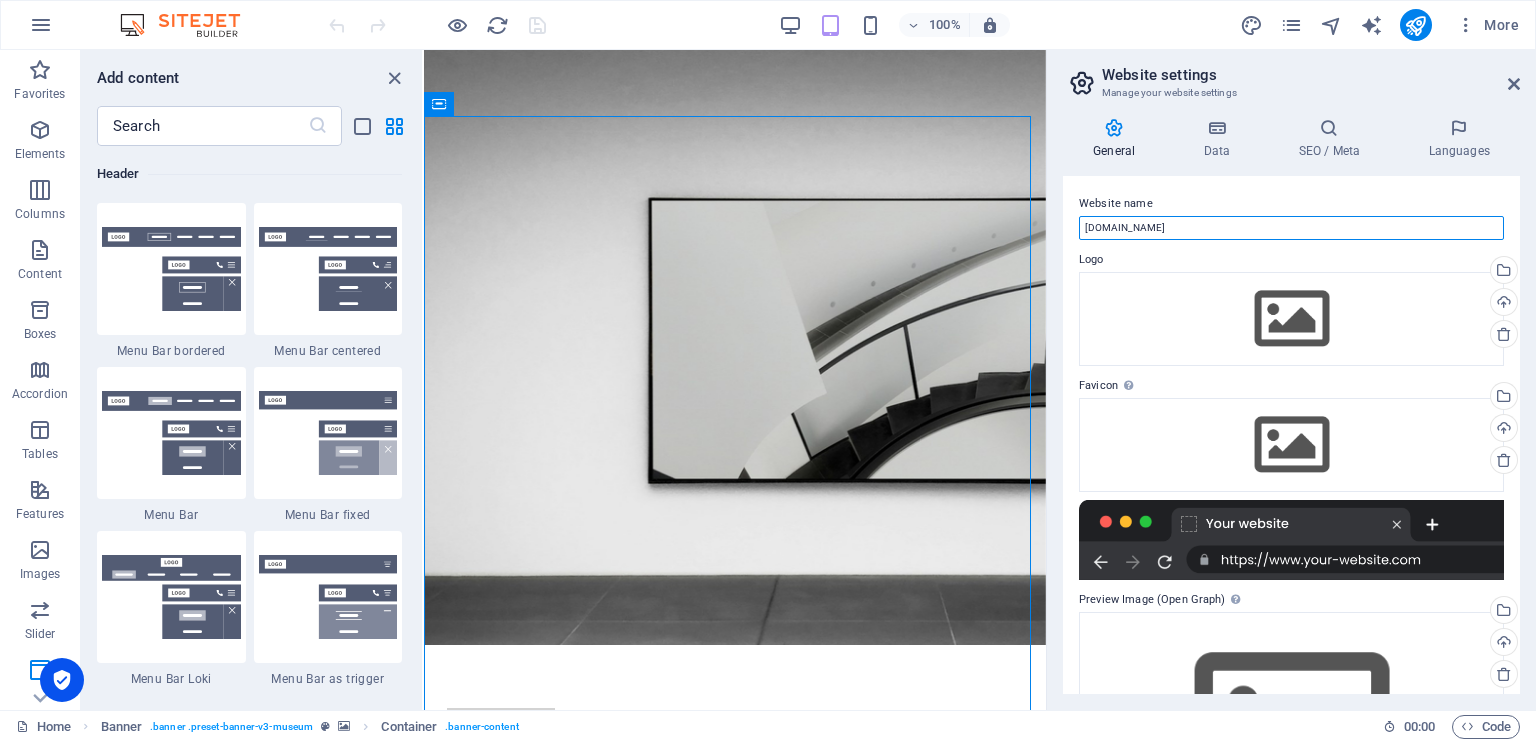 click on "[DOMAIN_NAME]" at bounding box center [1291, 228] 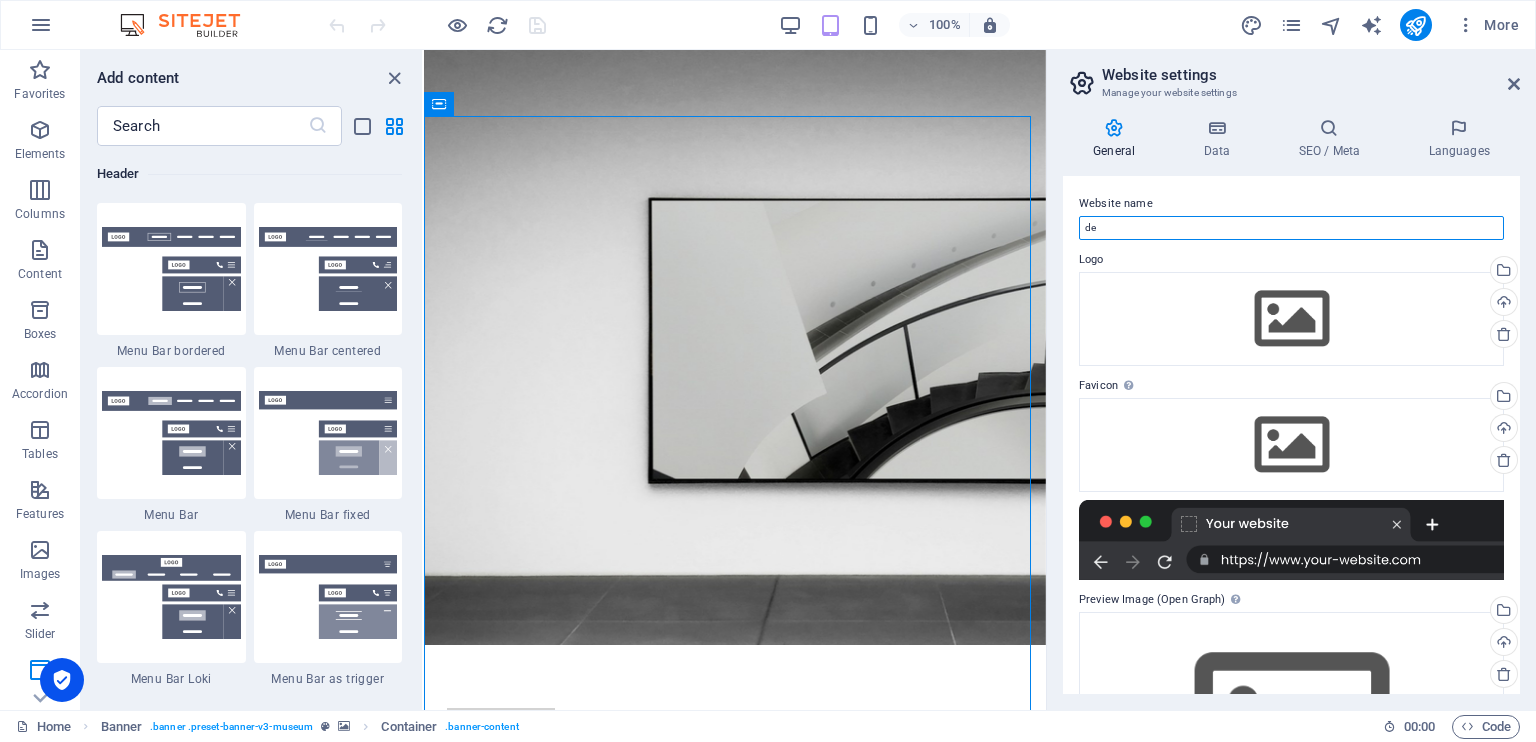 type on "d" 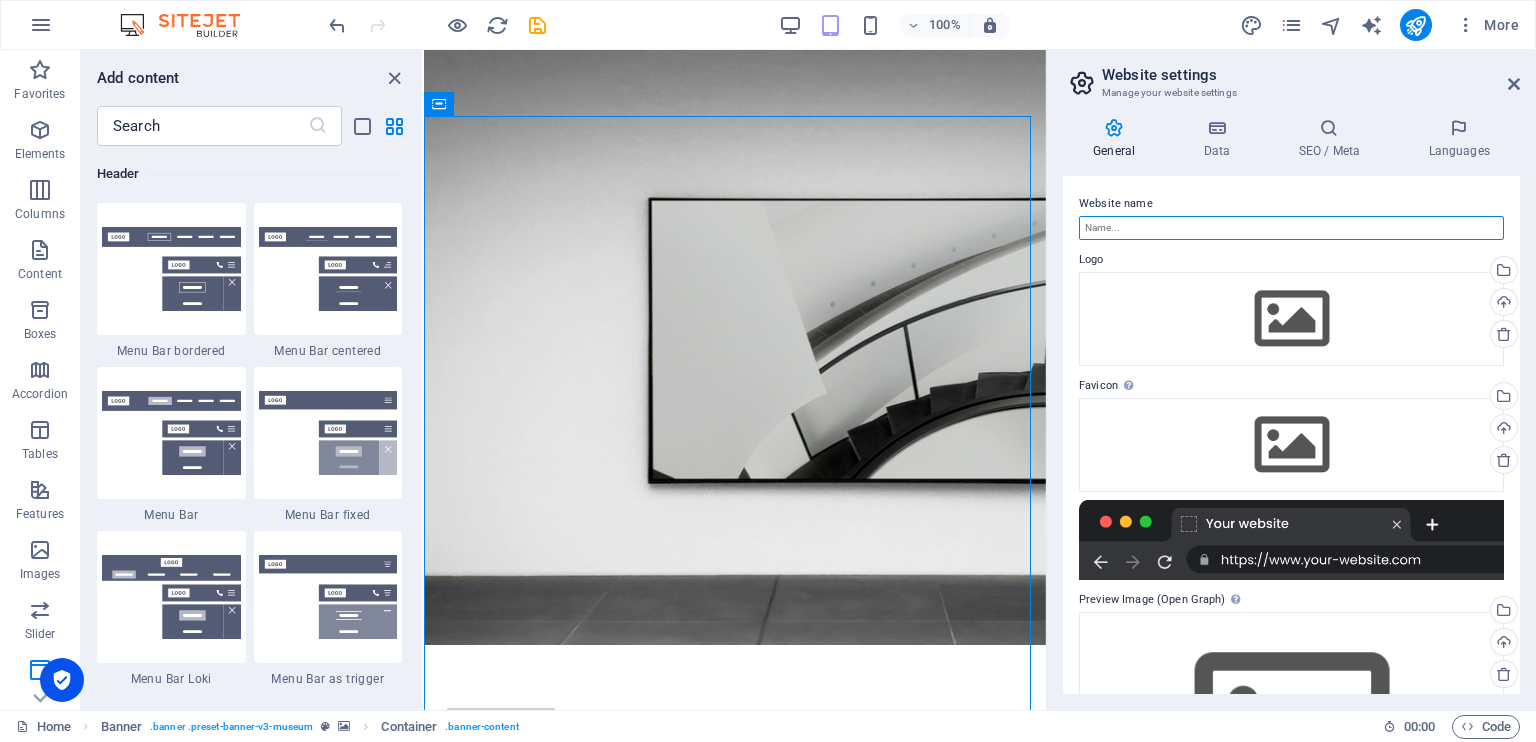 scroll, scrollTop: 163, scrollLeft: 0, axis: vertical 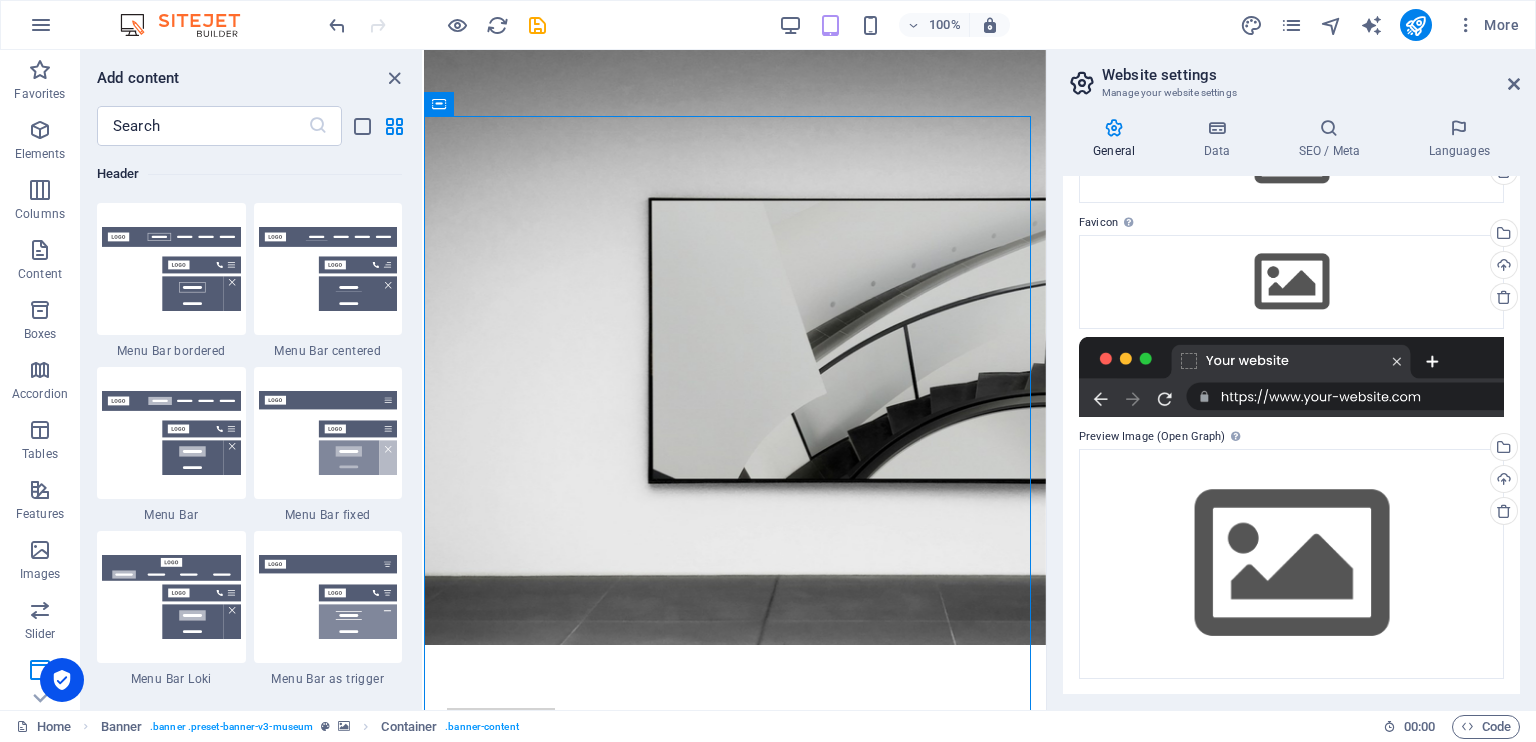 type 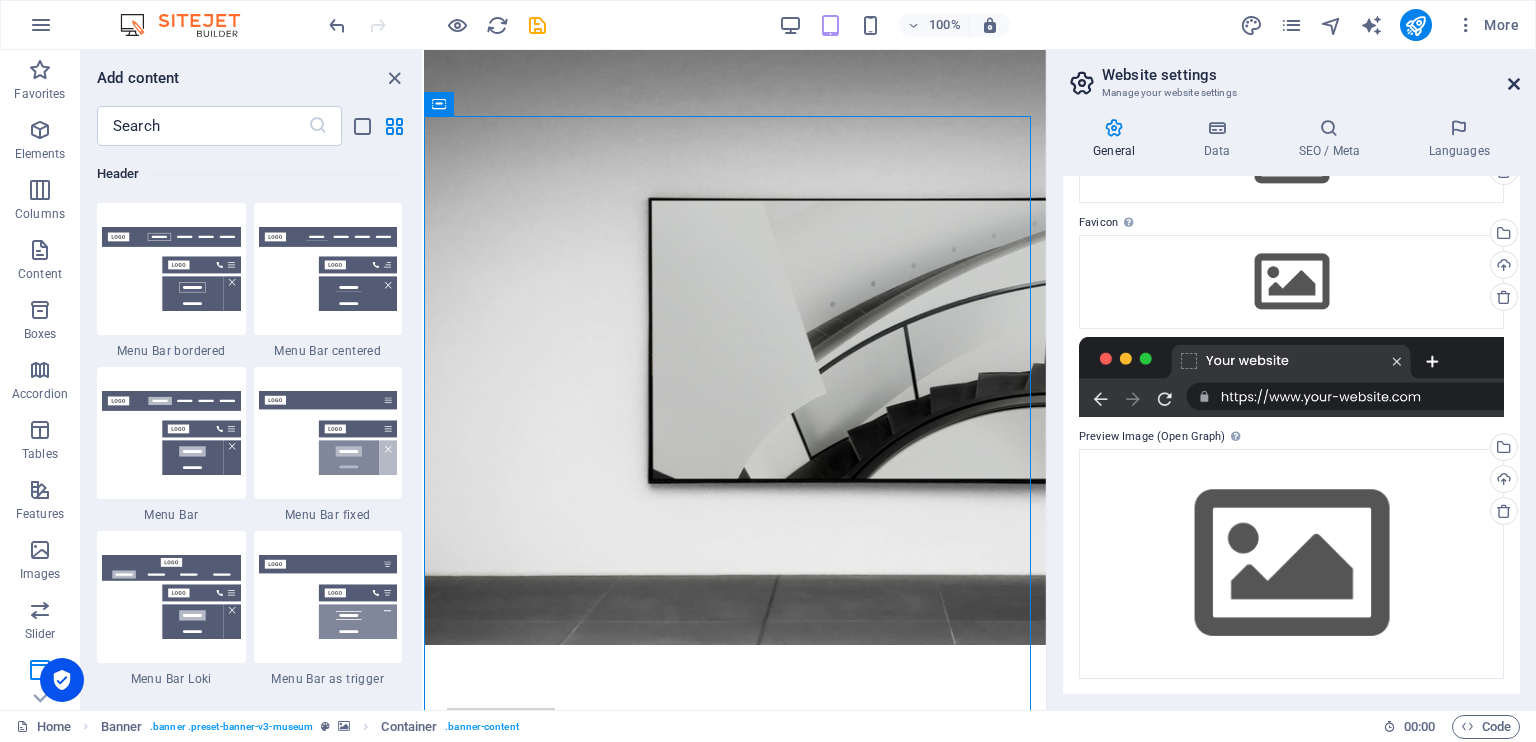 click at bounding box center [1514, 84] 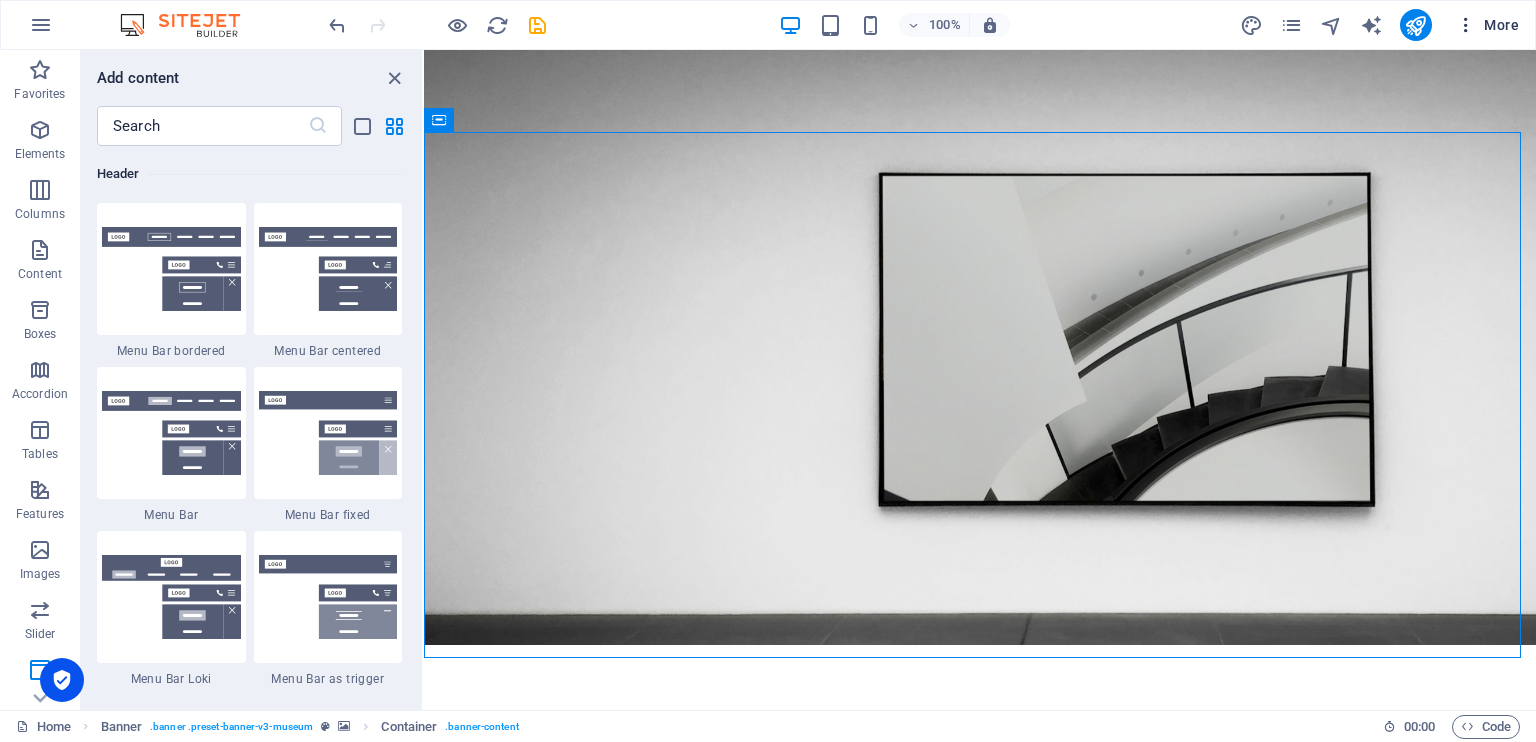 click on "More" at bounding box center [1487, 25] 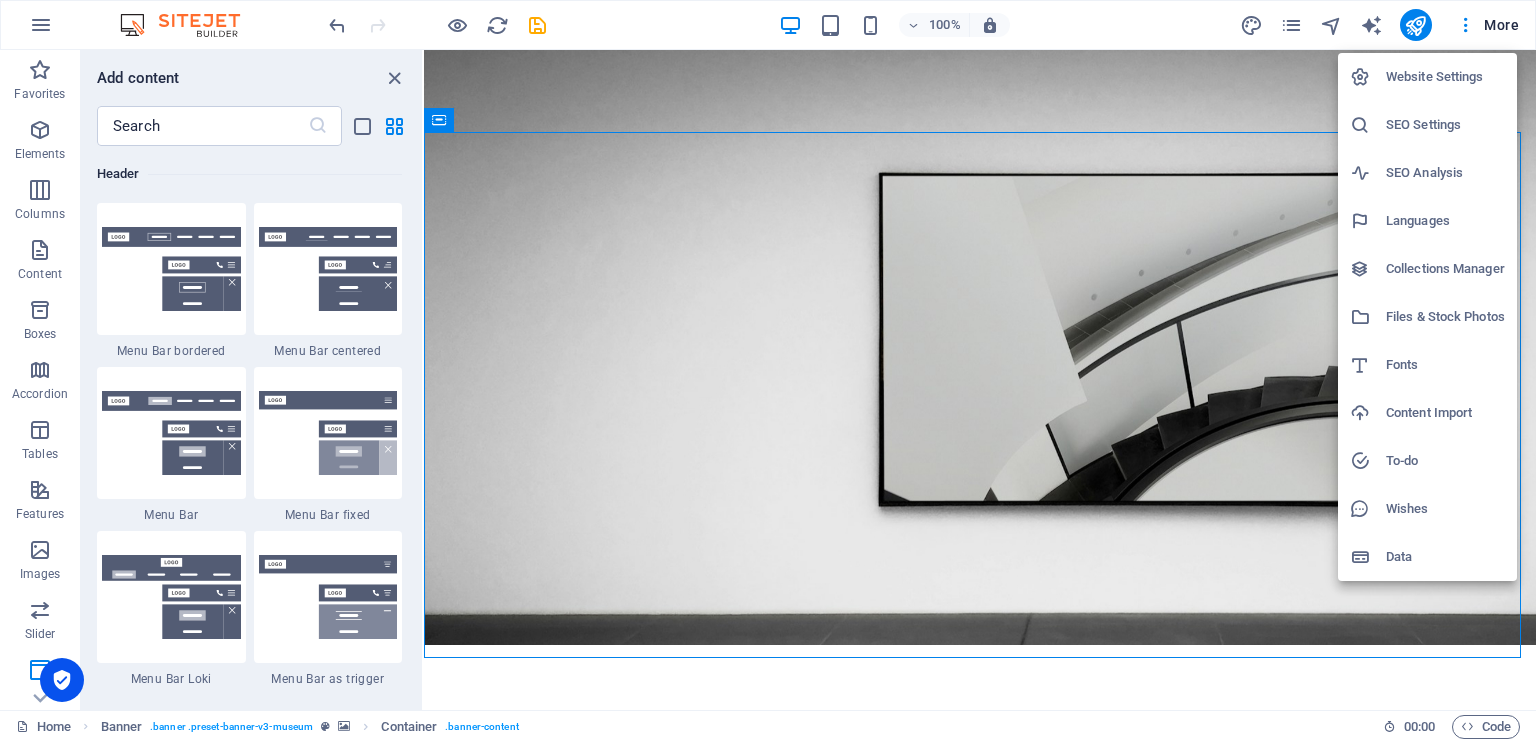 click on "Website Settings" at bounding box center [1445, 77] 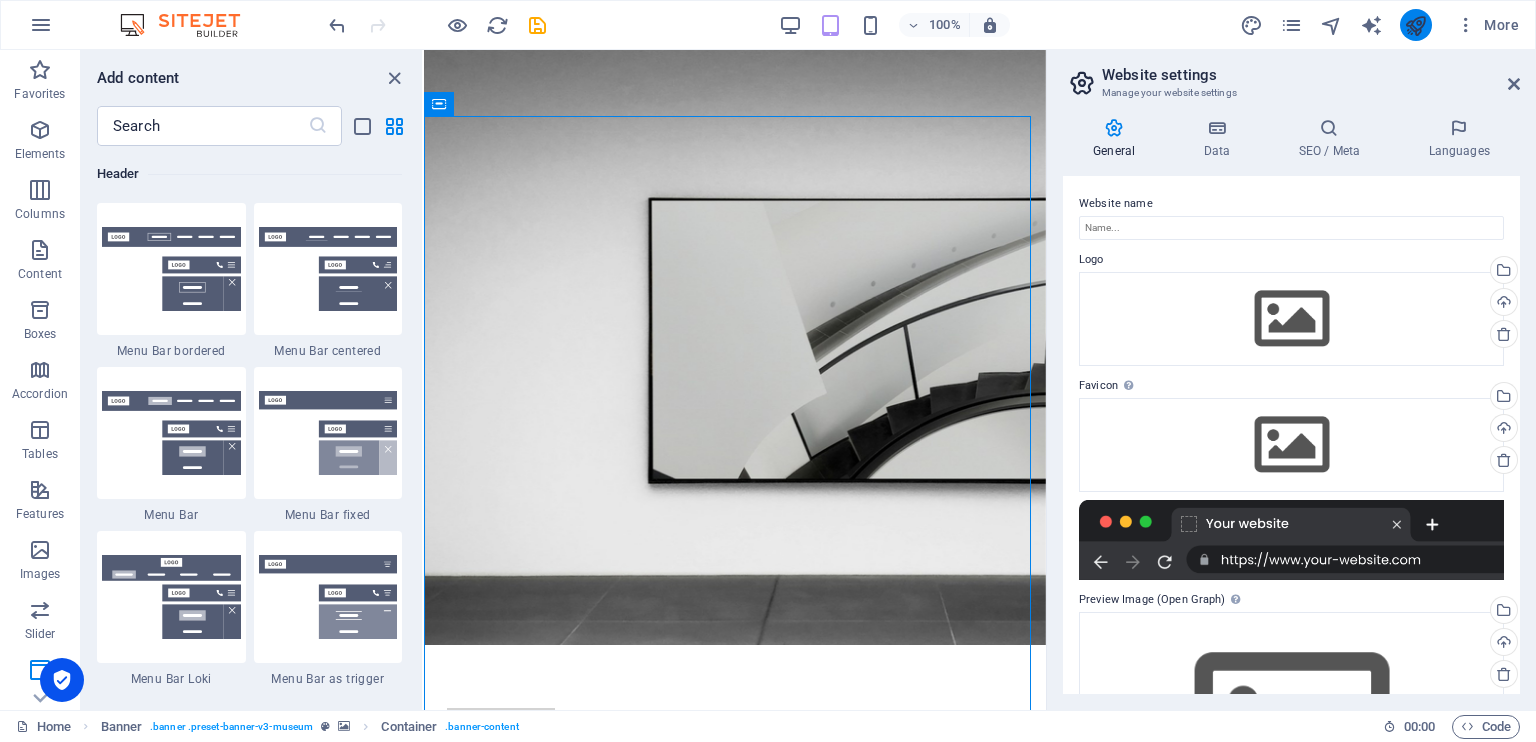 click at bounding box center [1415, 25] 